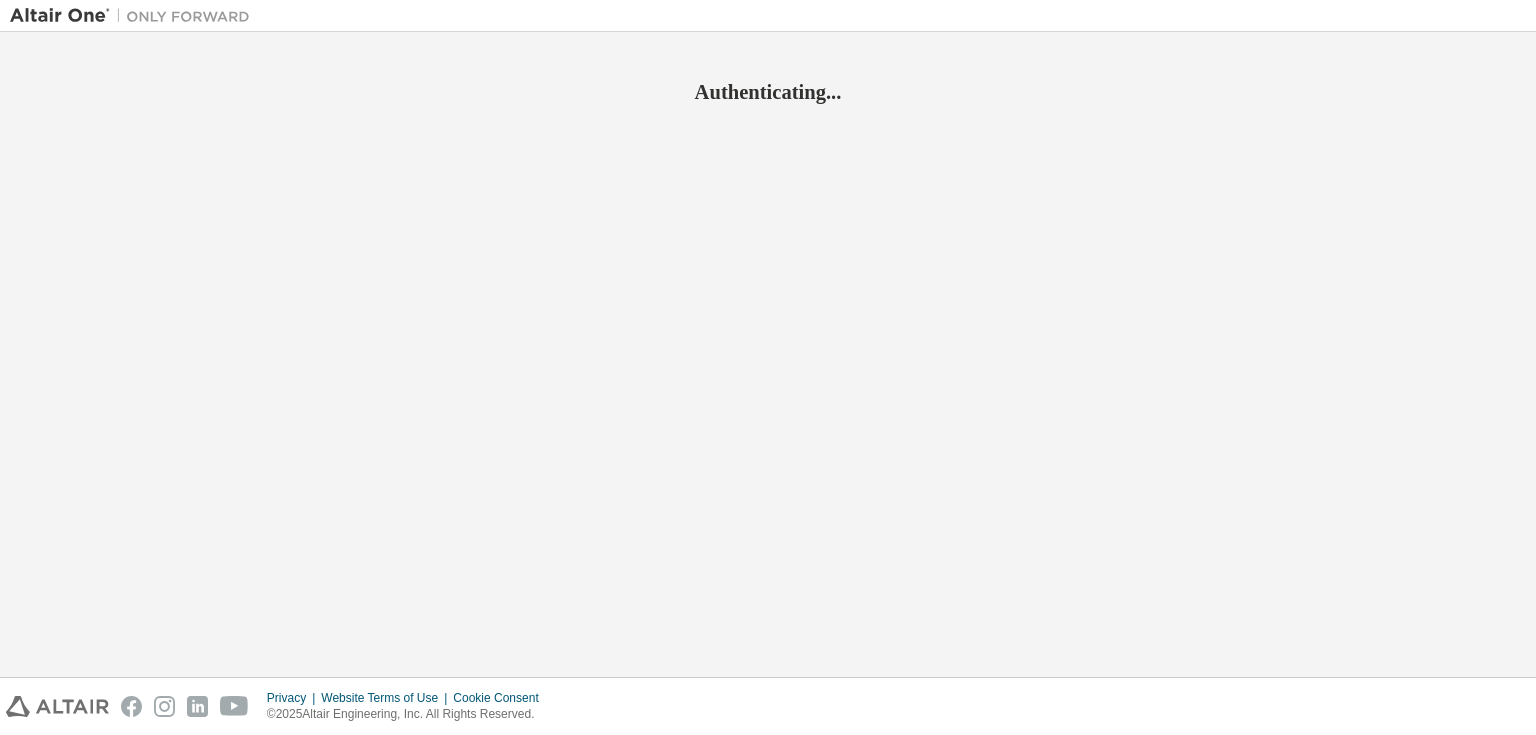 scroll, scrollTop: 0, scrollLeft: 0, axis: both 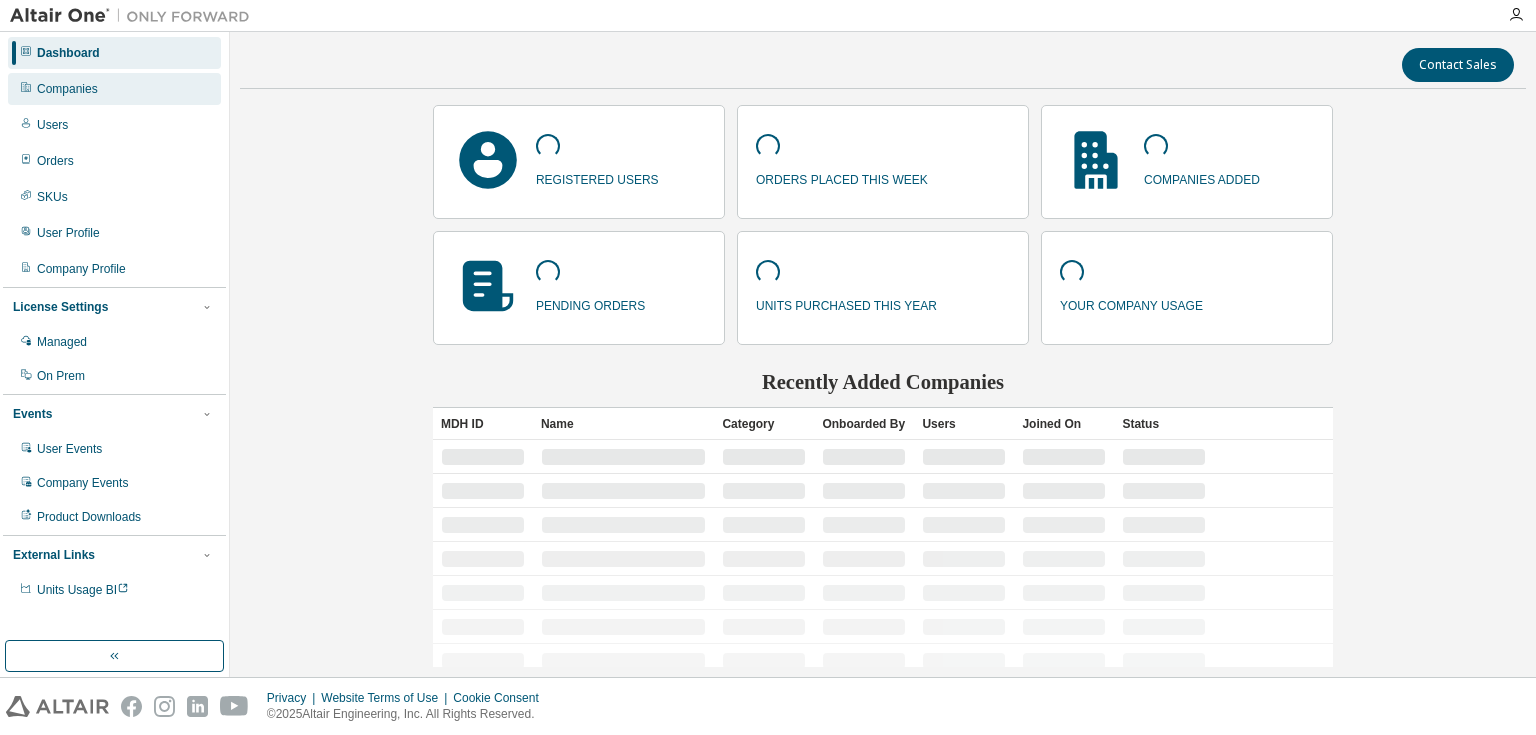 click on "Companies" at bounding box center (67, 89) 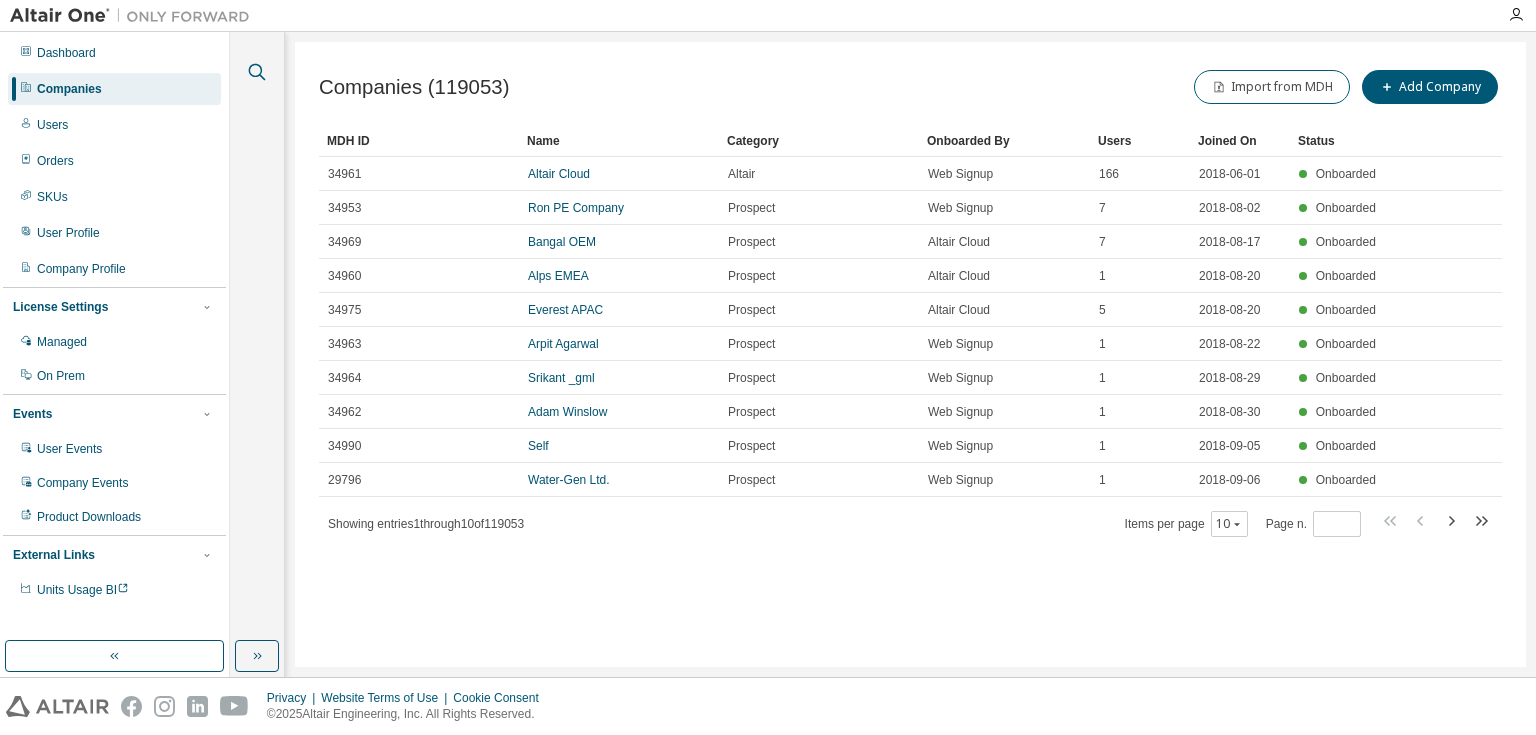 click 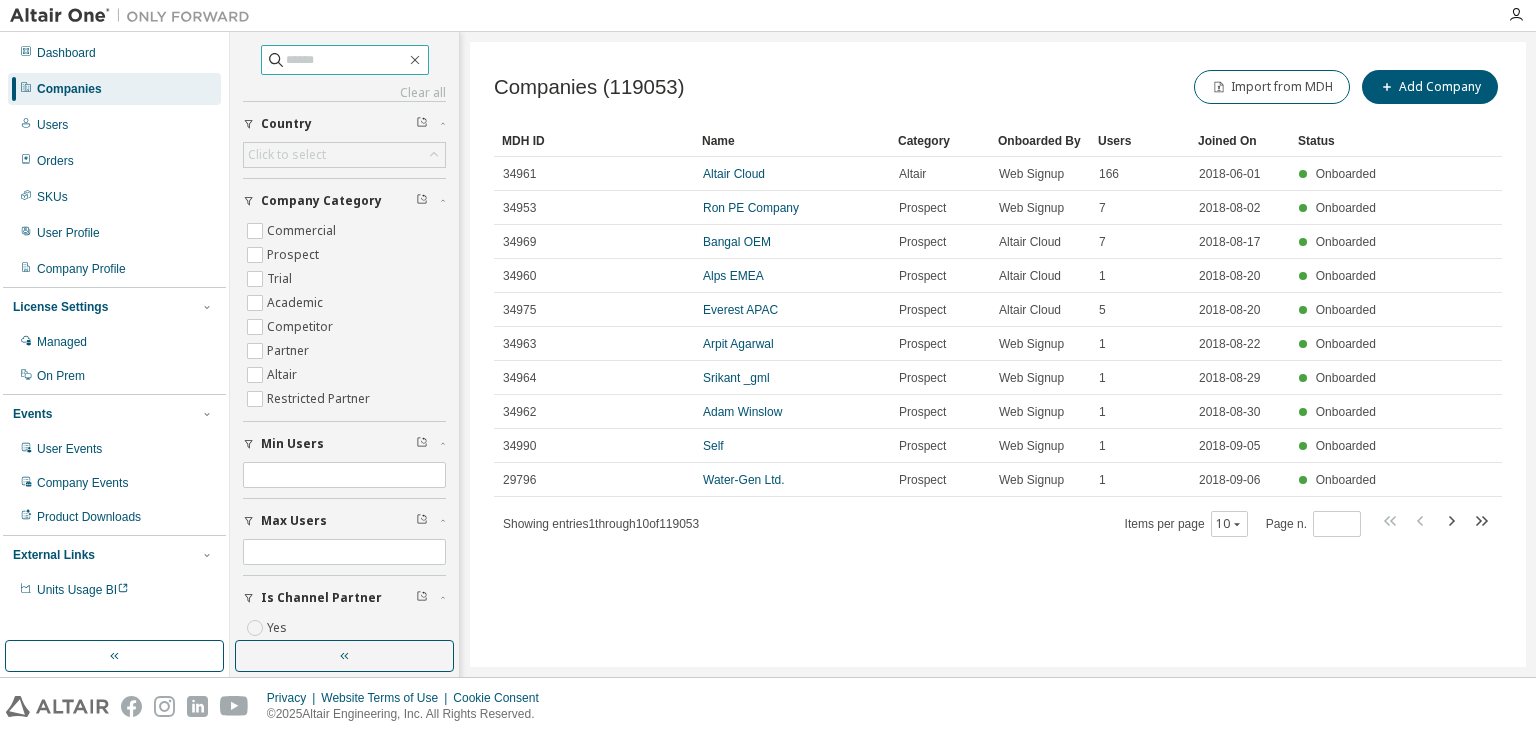 click at bounding box center [346, 60] 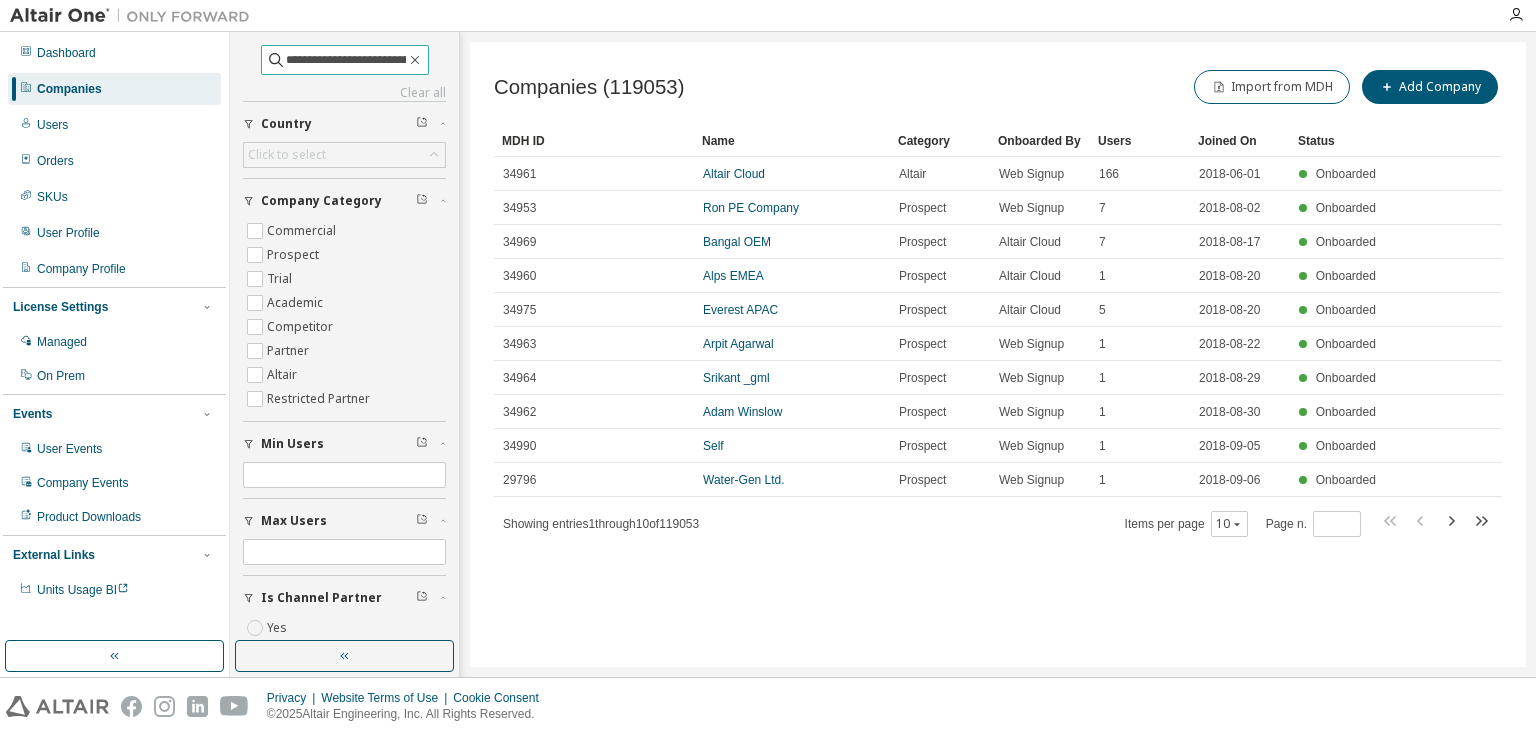 scroll, scrollTop: 0, scrollLeft: 59, axis: horizontal 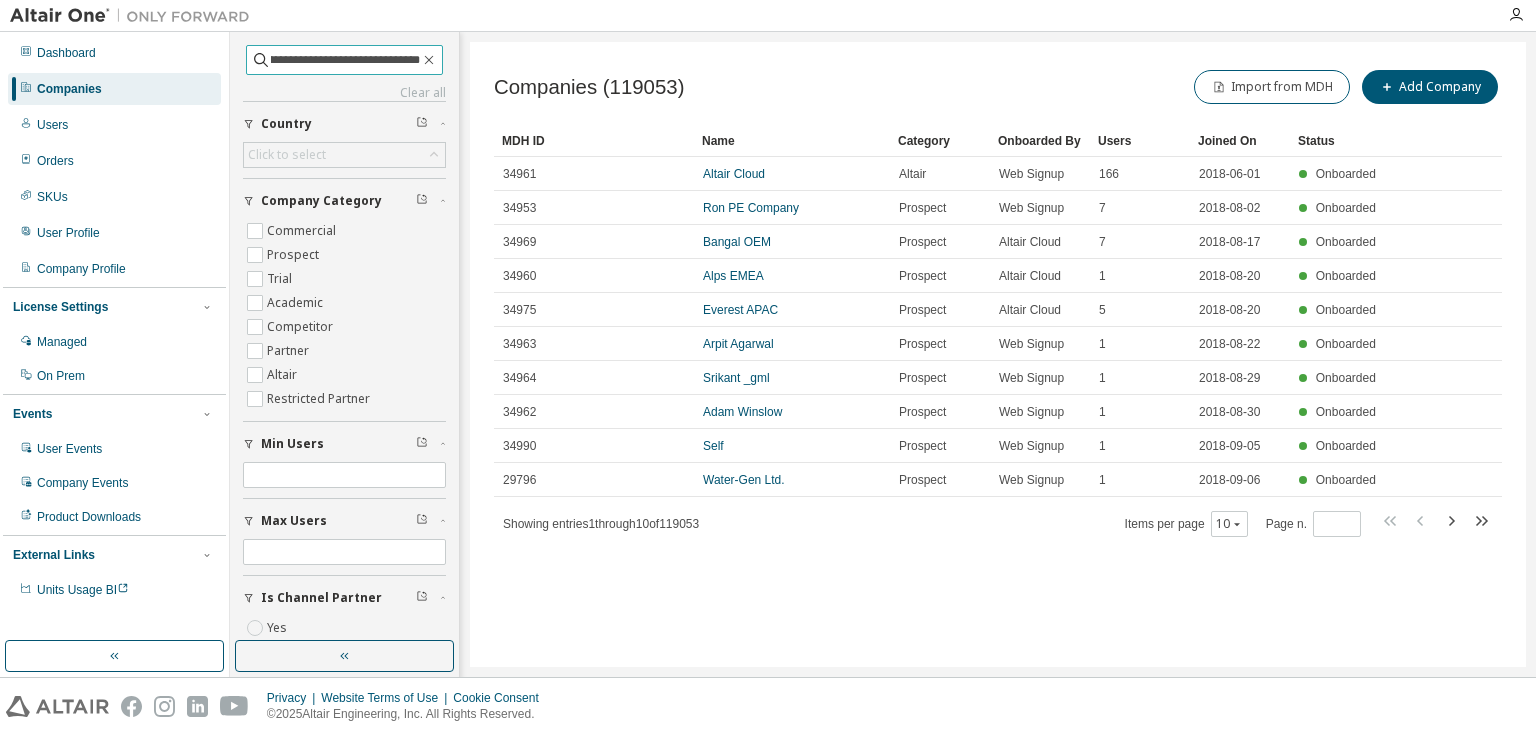 type on "**********" 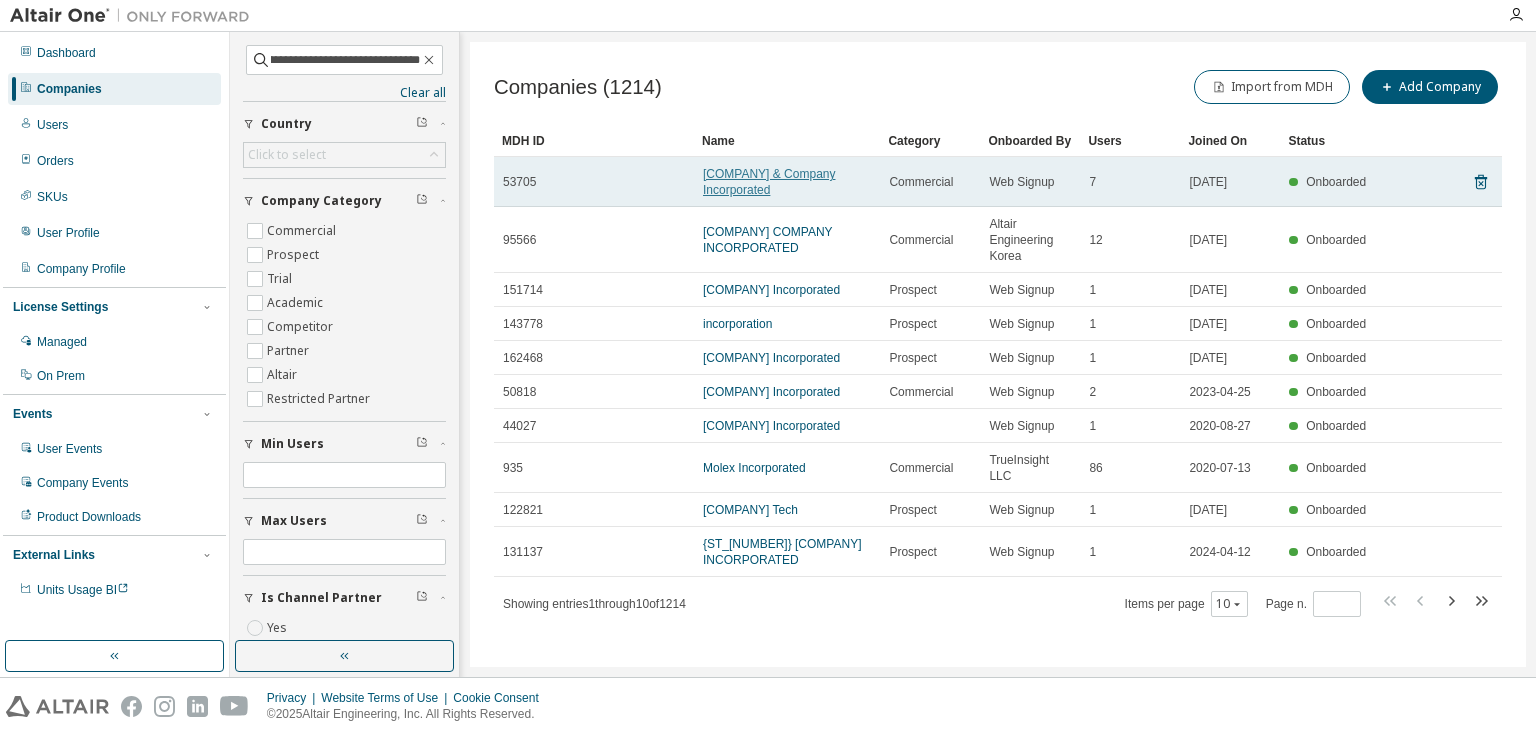 scroll, scrollTop: 0, scrollLeft: 0, axis: both 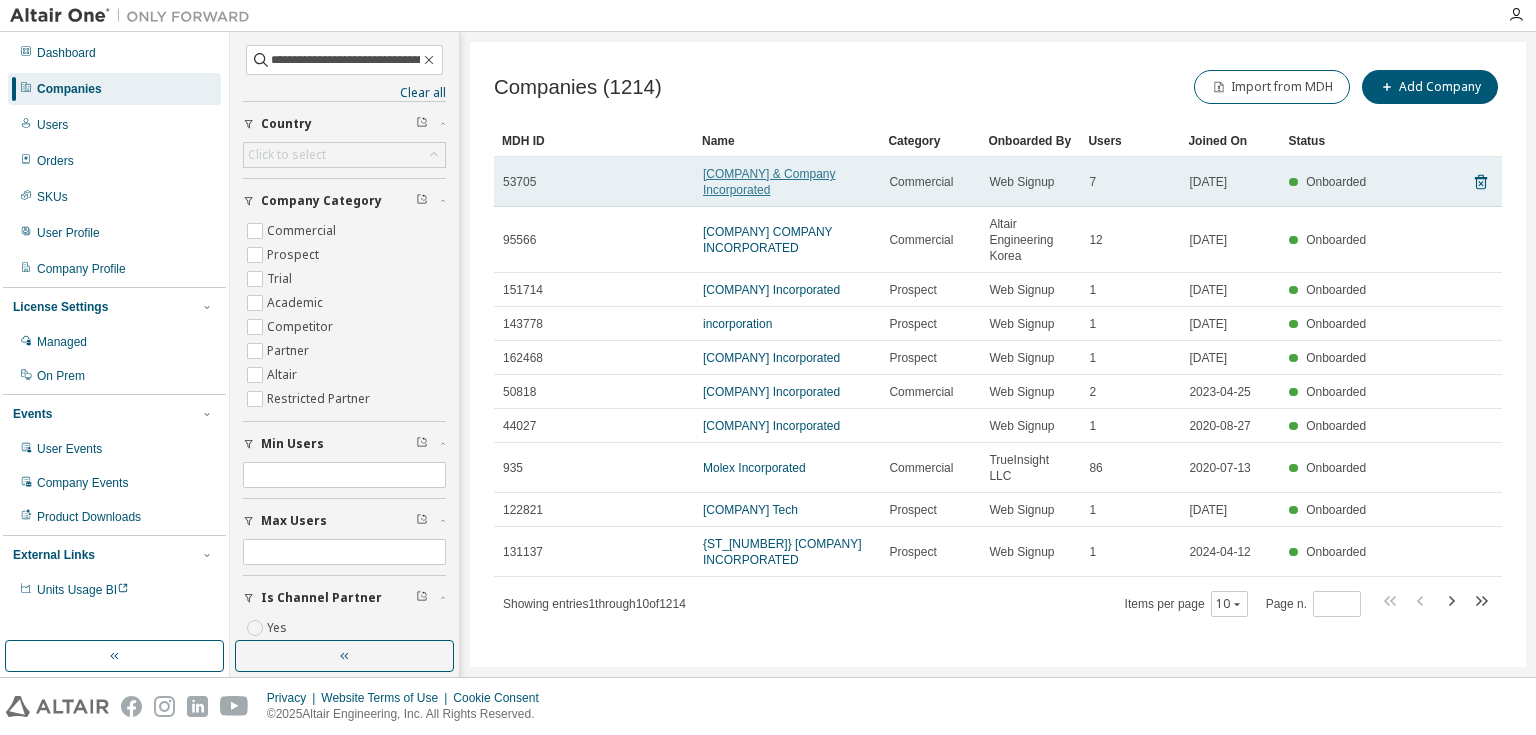 click on "[COMPANY] & Company Incorporated" at bounding box center [769, 182] 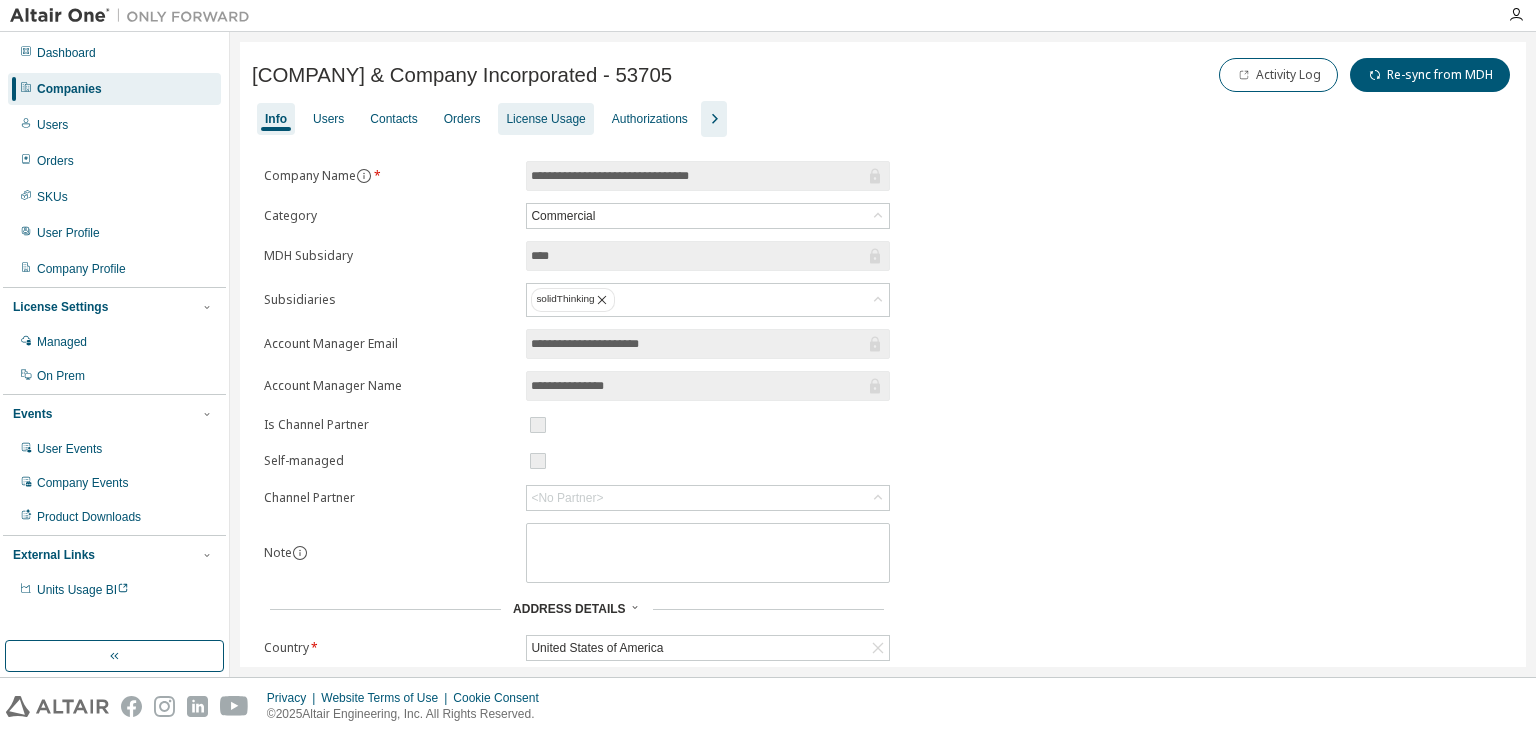 click on "License Usage" at bounding box center [545, 119] 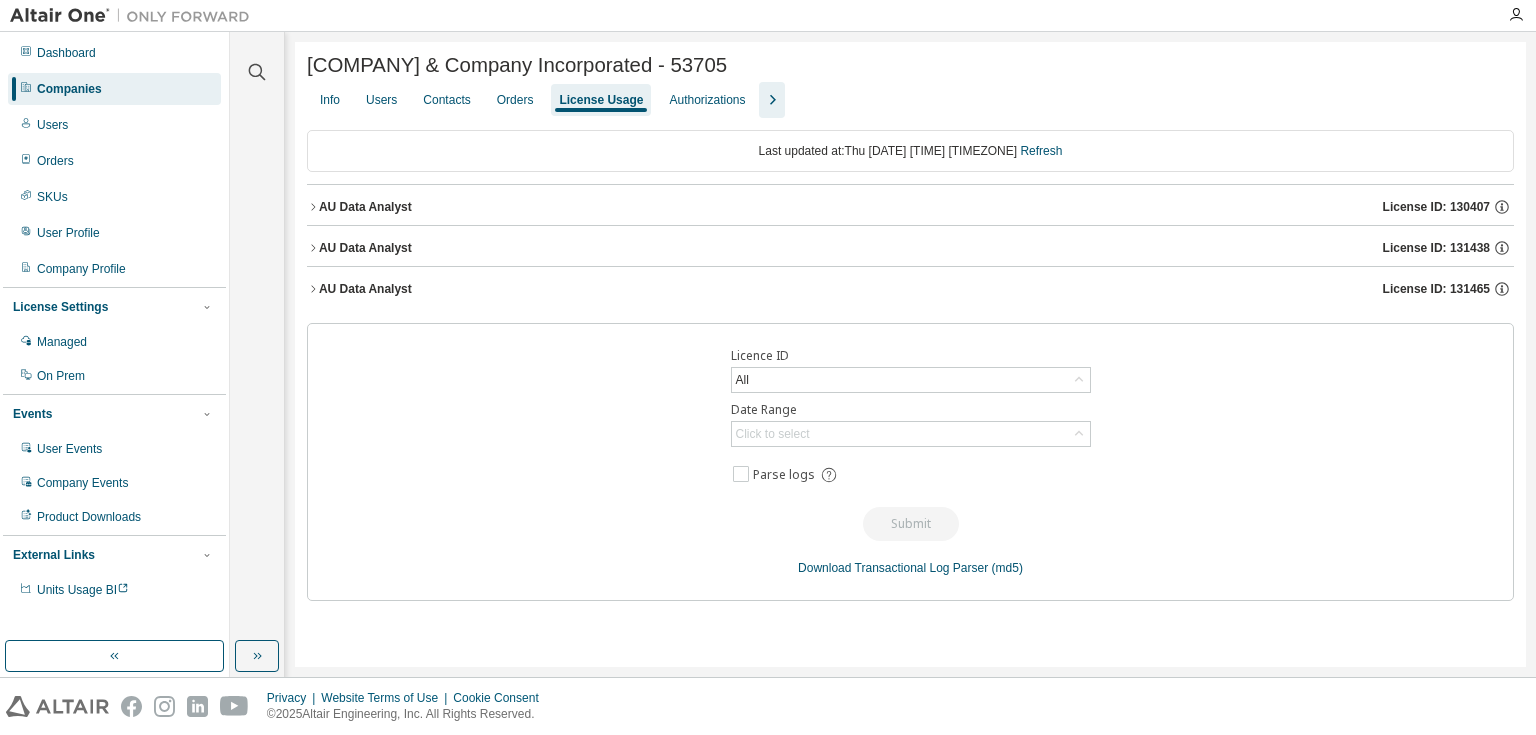 click 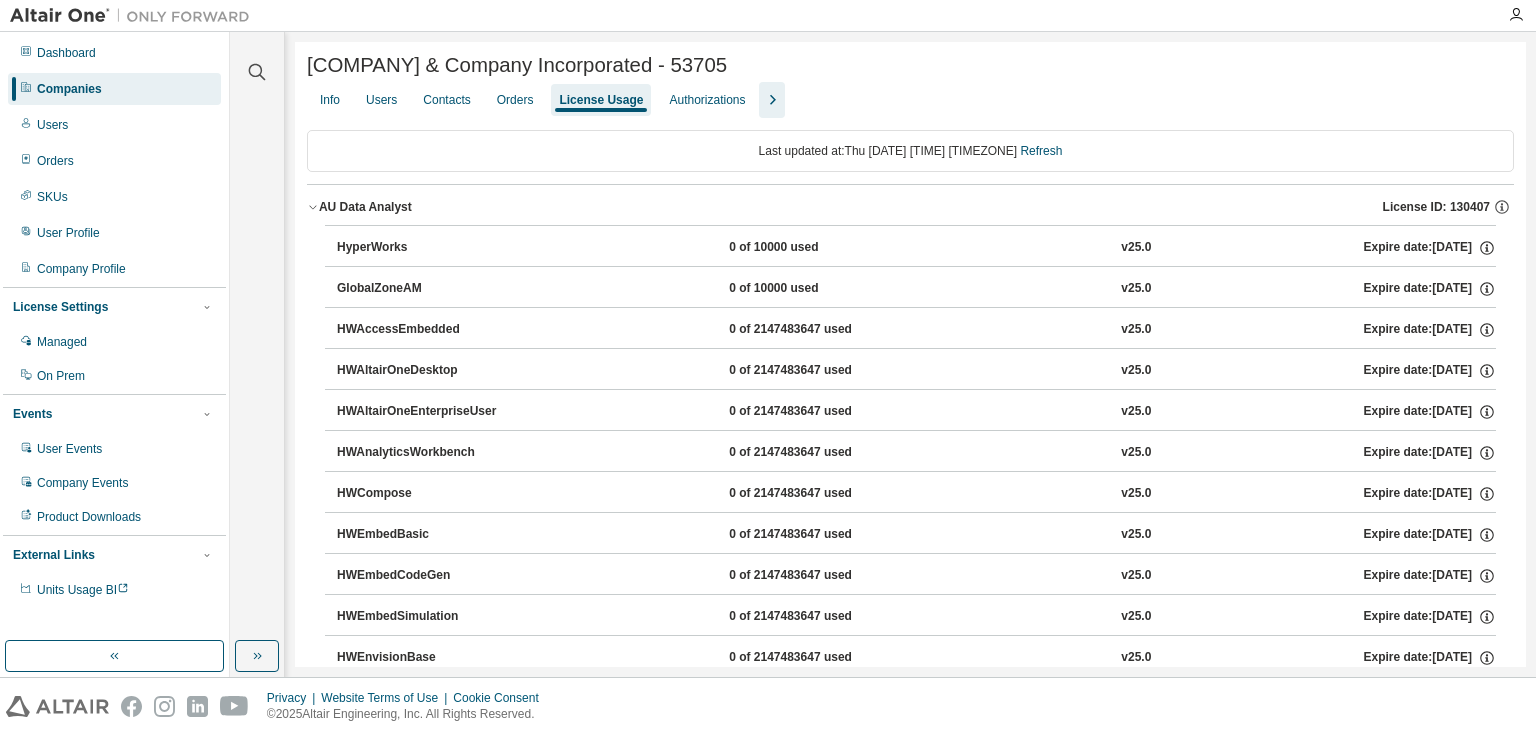 click 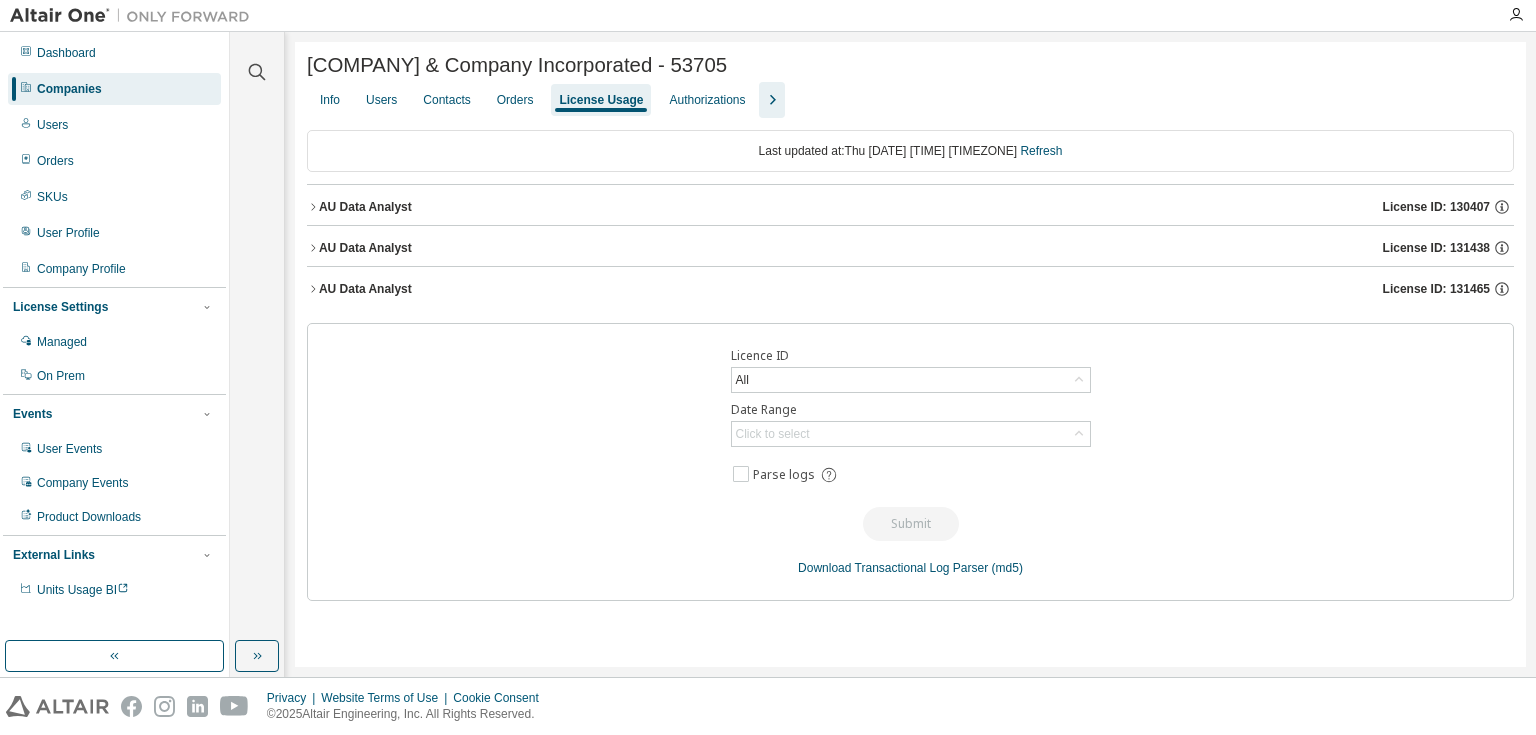 click on "AU Data Analyst License ID: 131438" at bounding box center (910, 248) 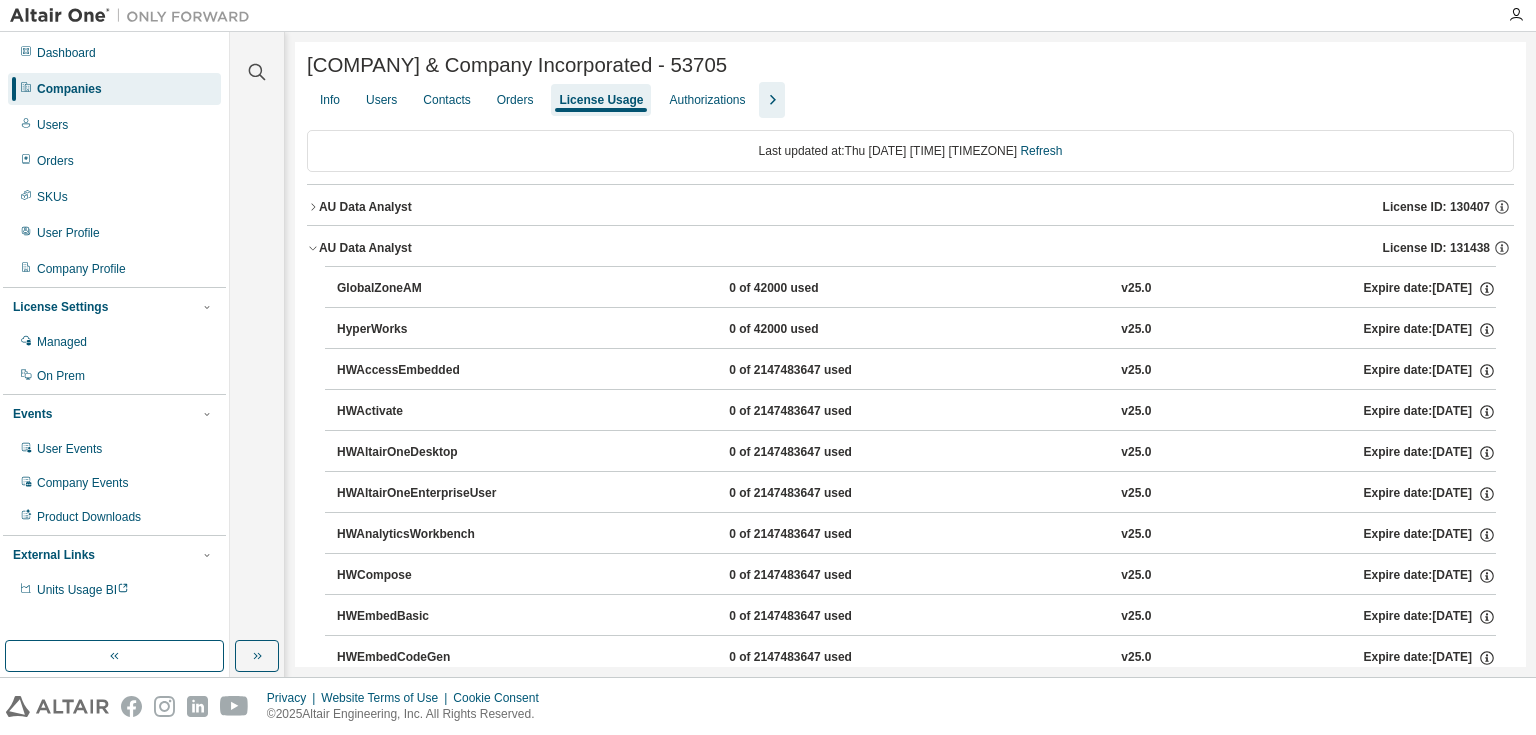 click on "AU Data Analyst License ID: 131438" at bounding box center (910, 248) 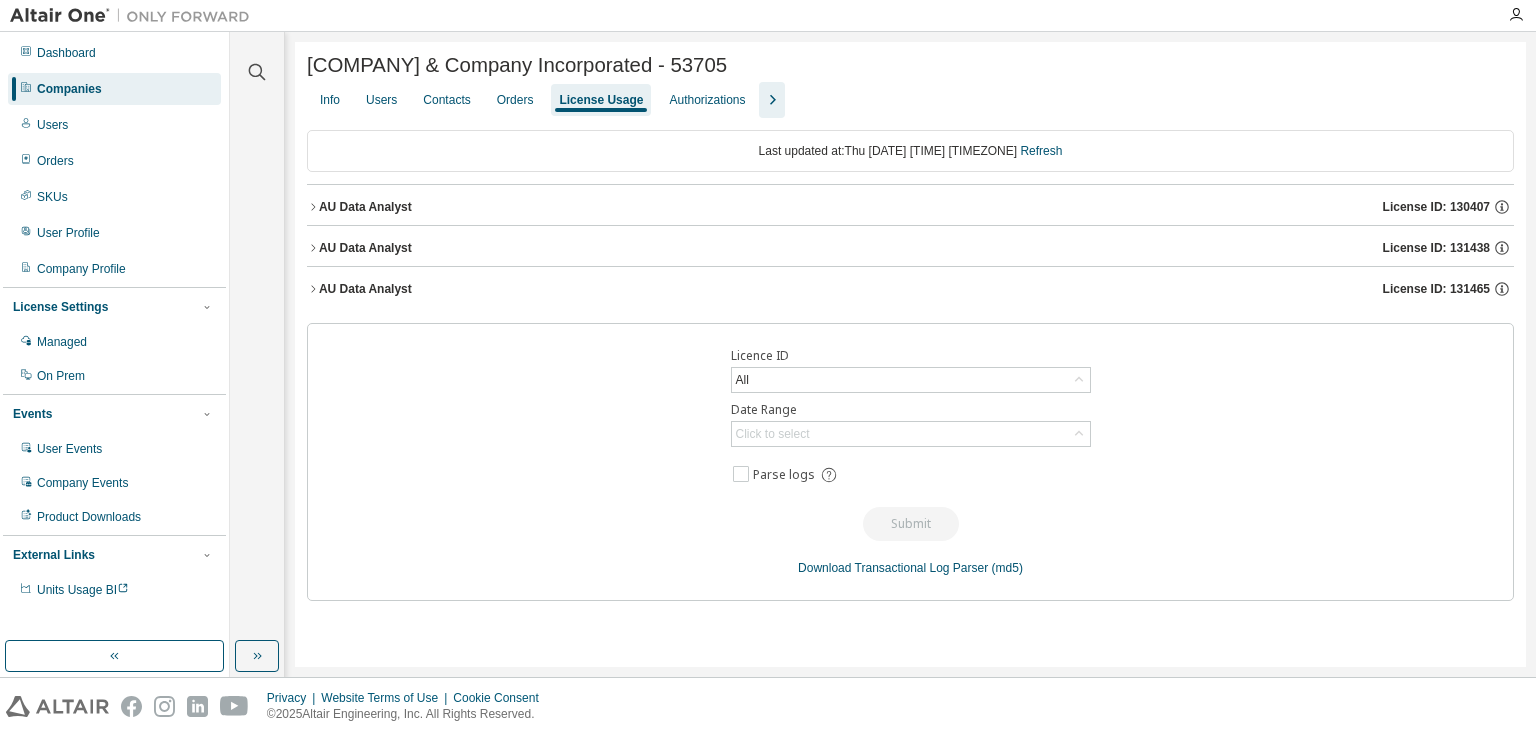 click 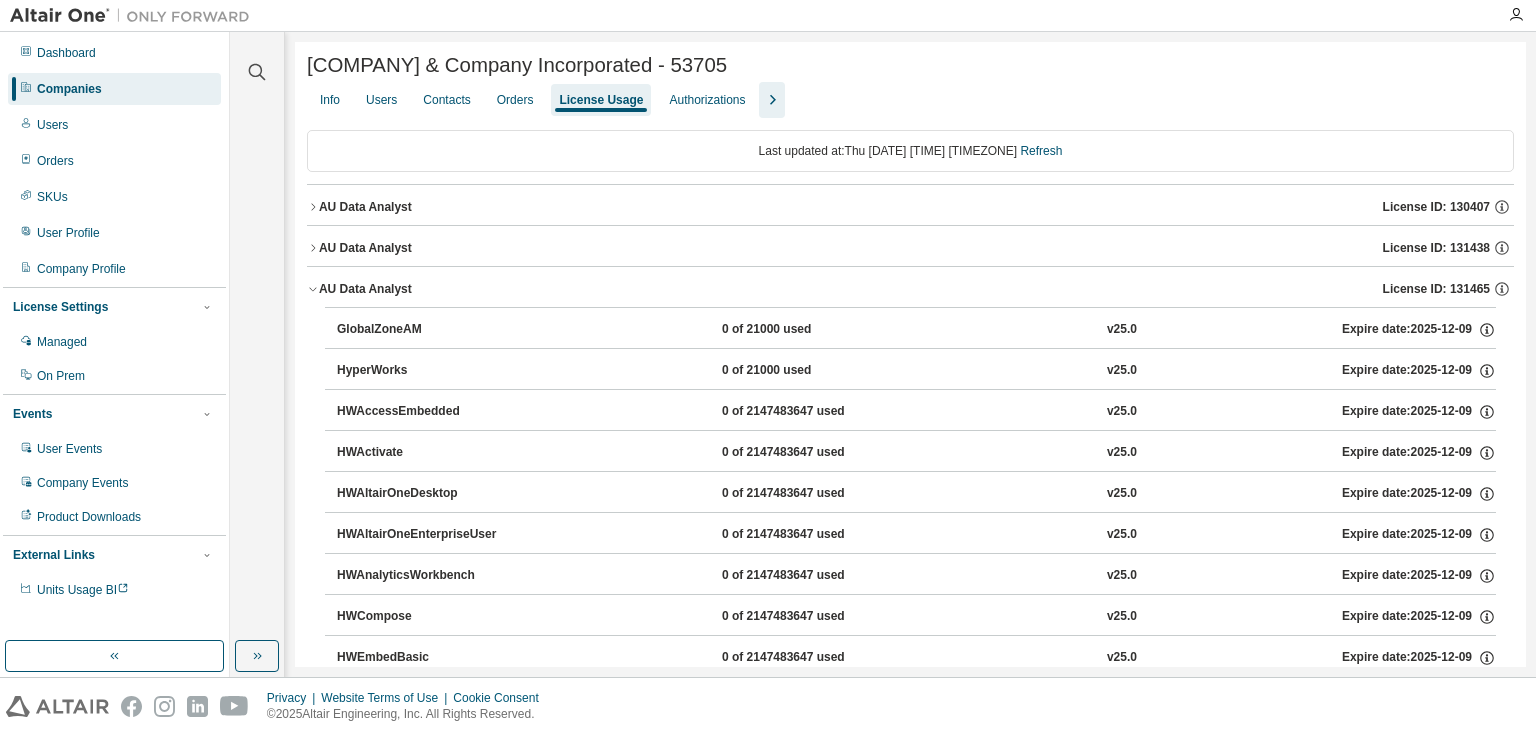 click 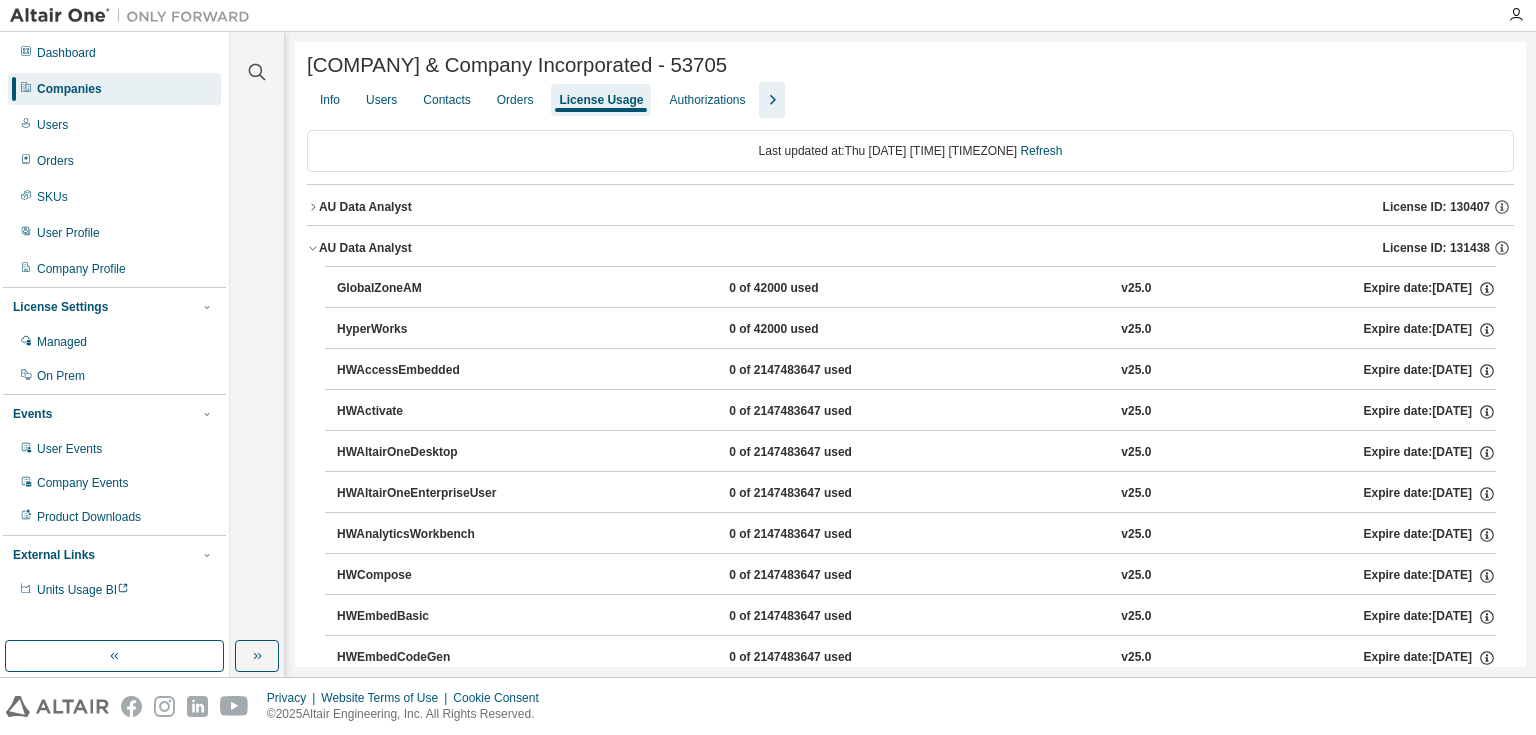 click 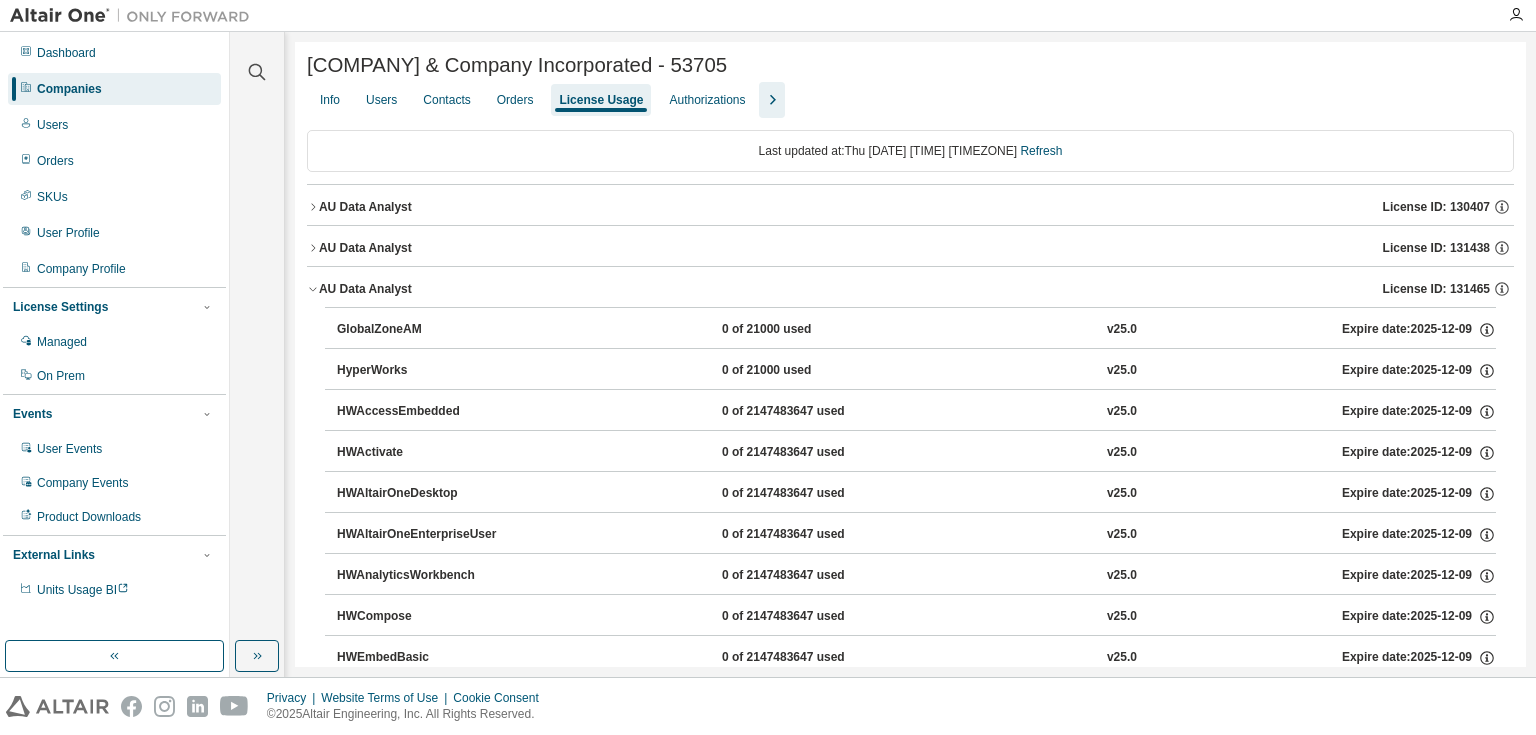 click 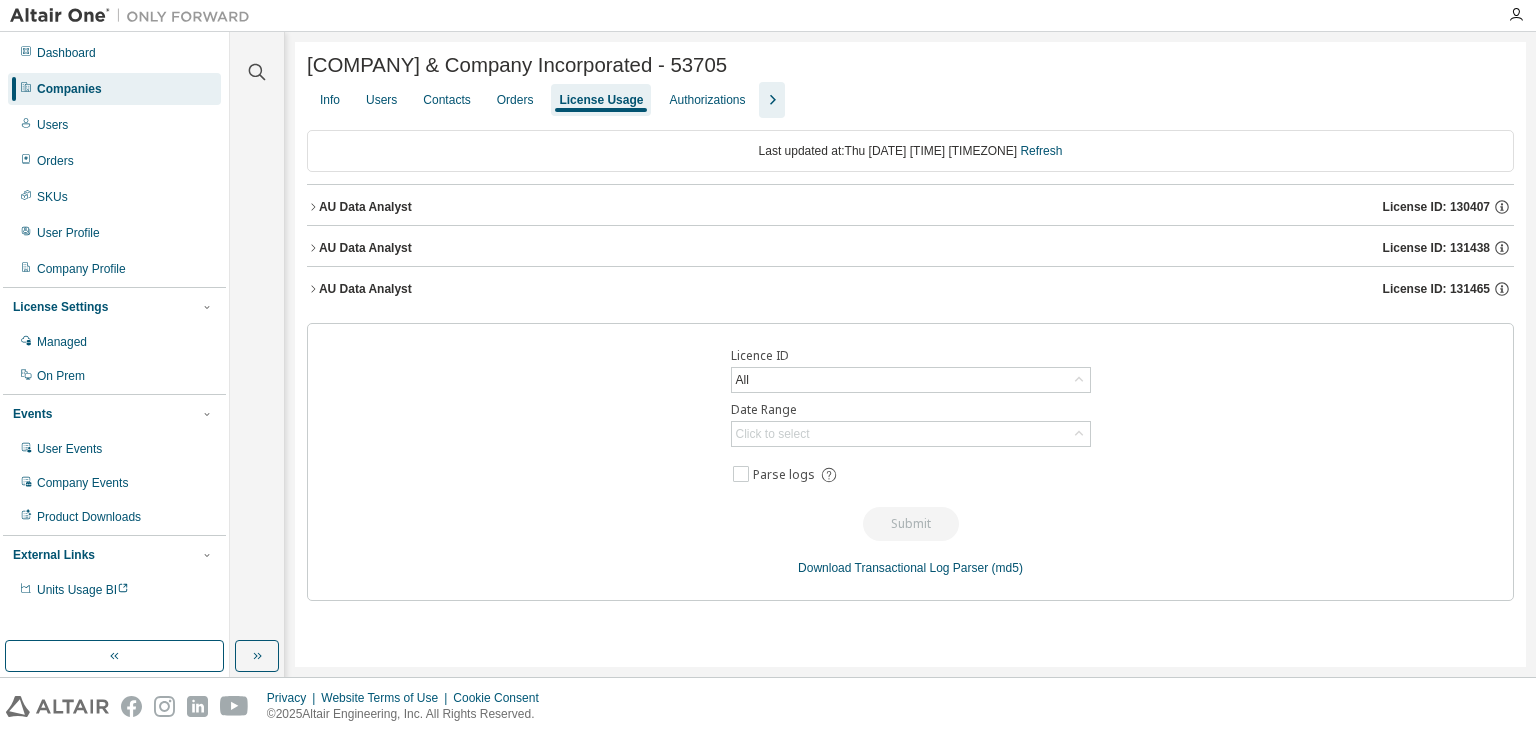 click 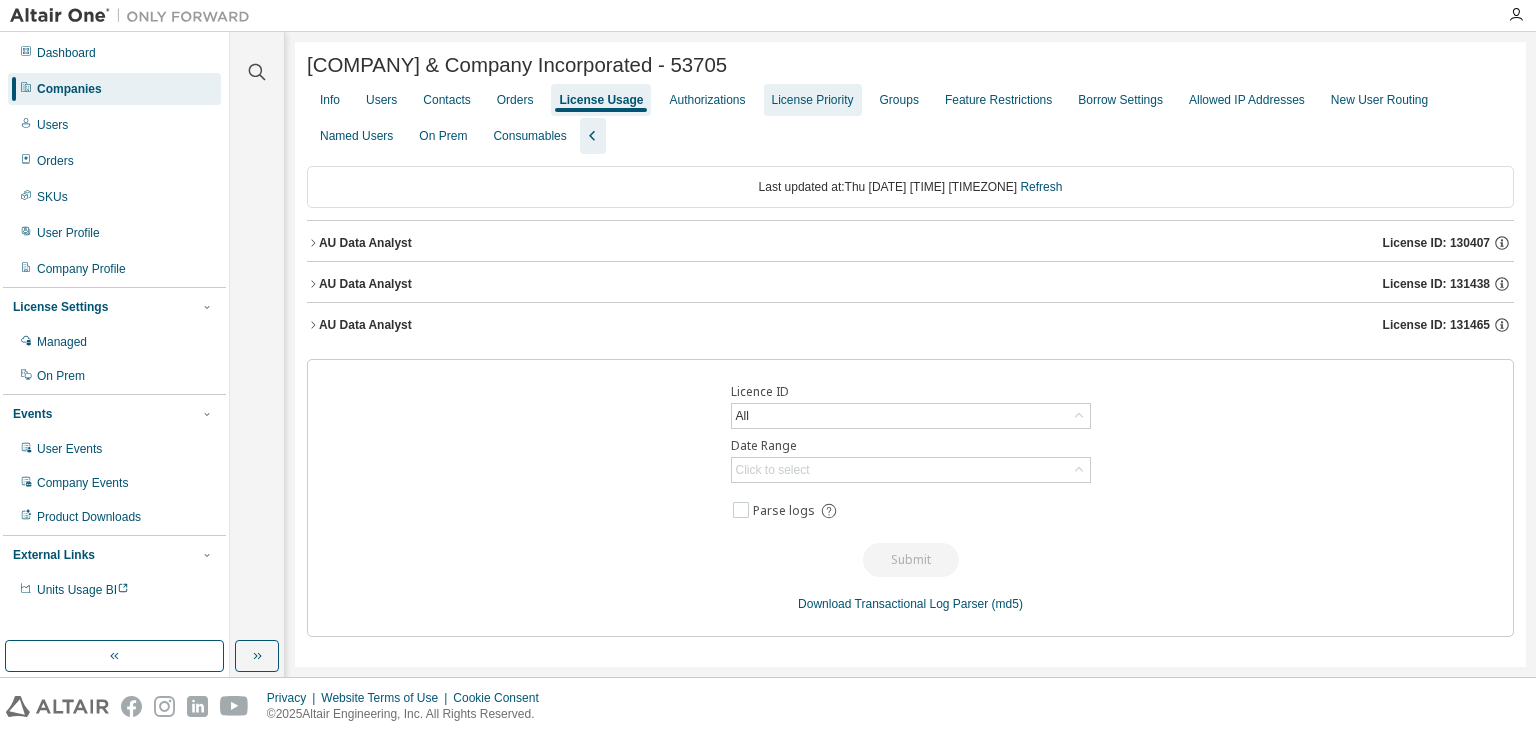 click on "License Priority" at bounding box center (813, 100) 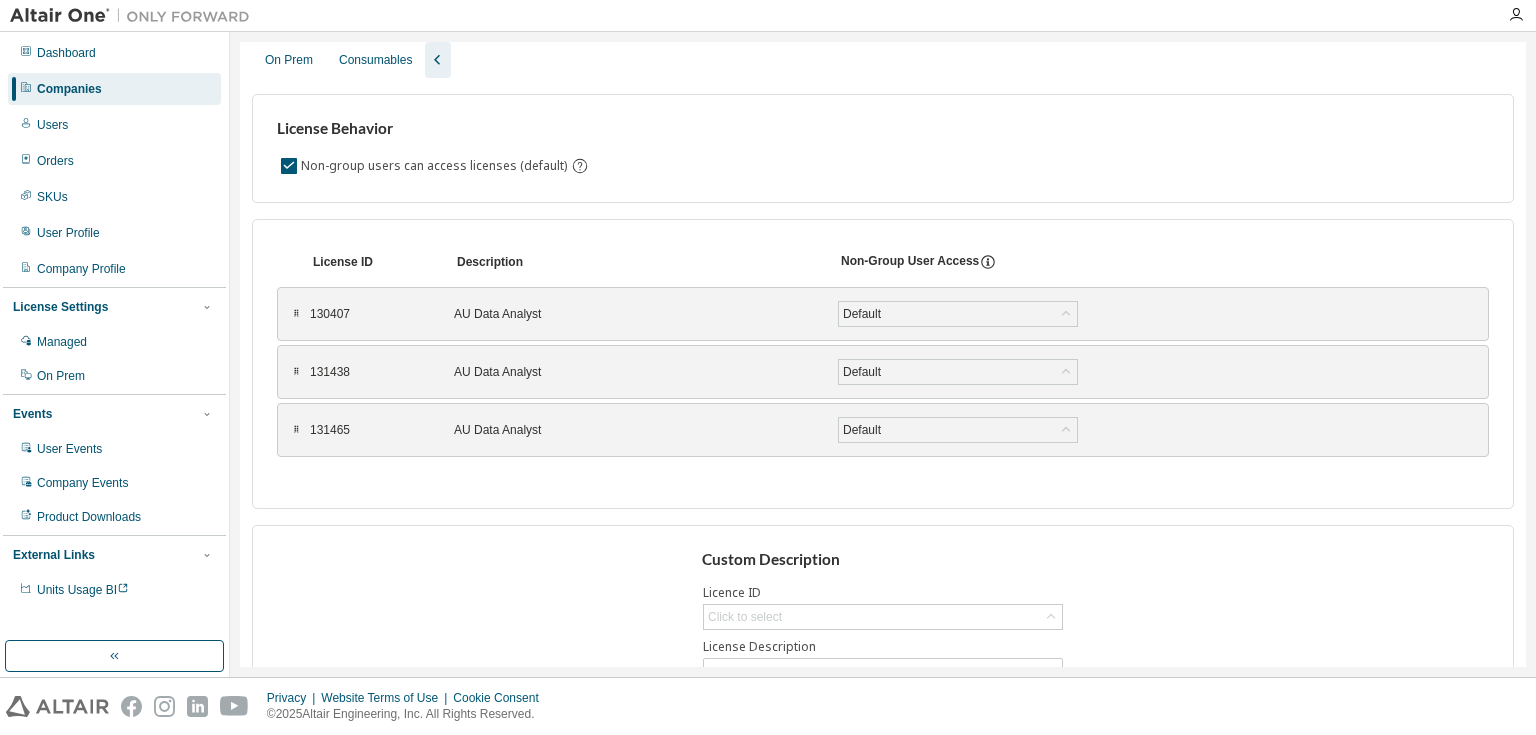 scroll, scrollTop: 0, scrollLeft: 0, axis: both 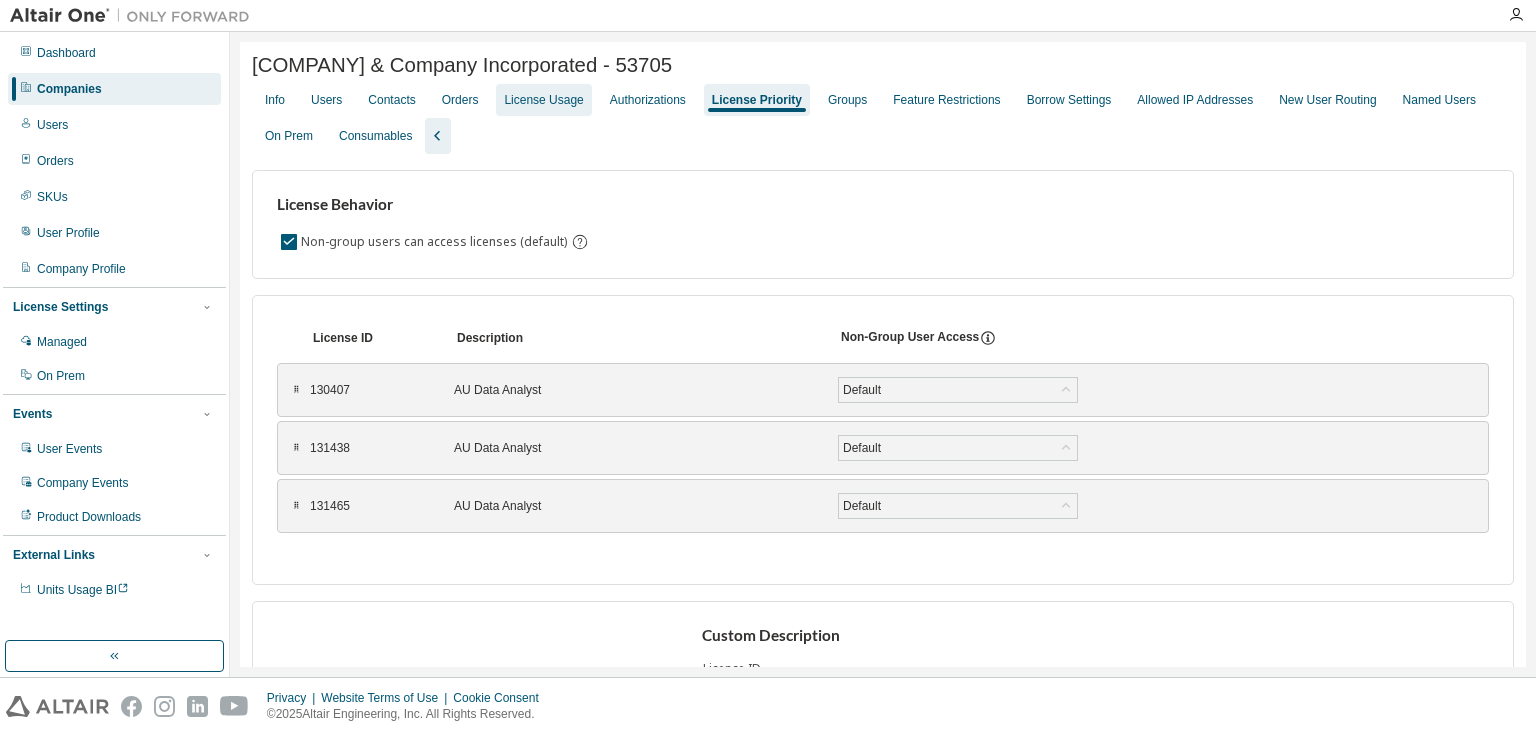 click on "License Usage" at bounding box center [543, 100] 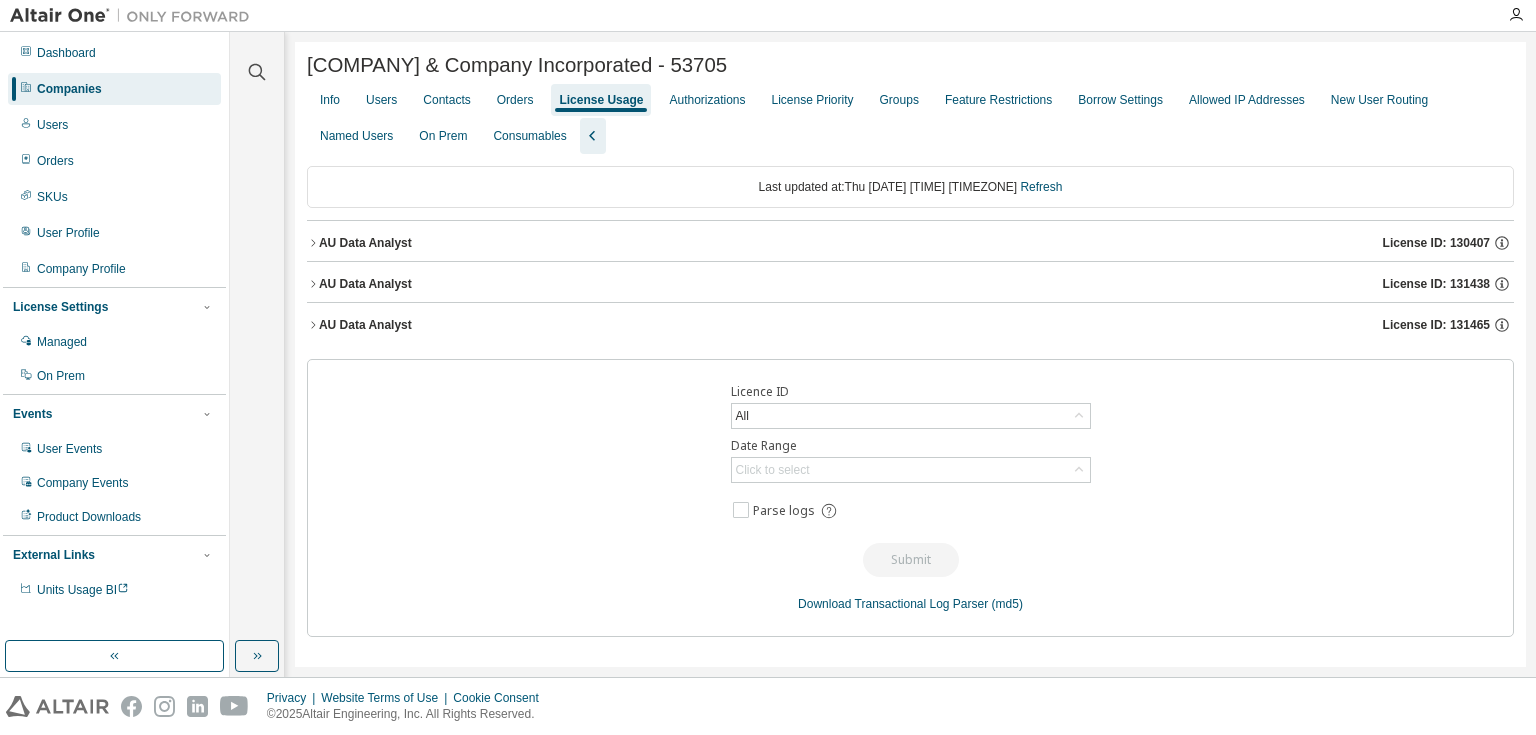 click 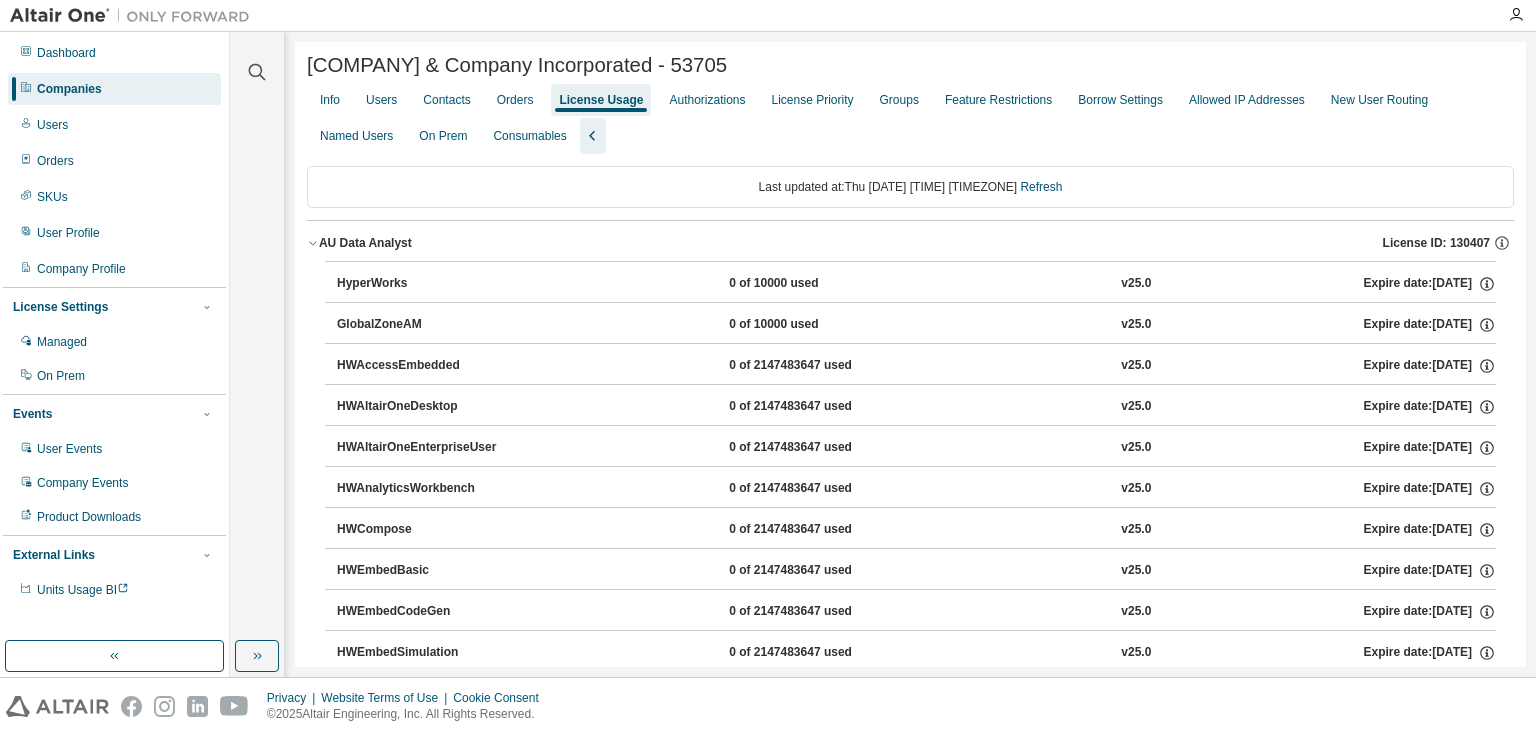 click 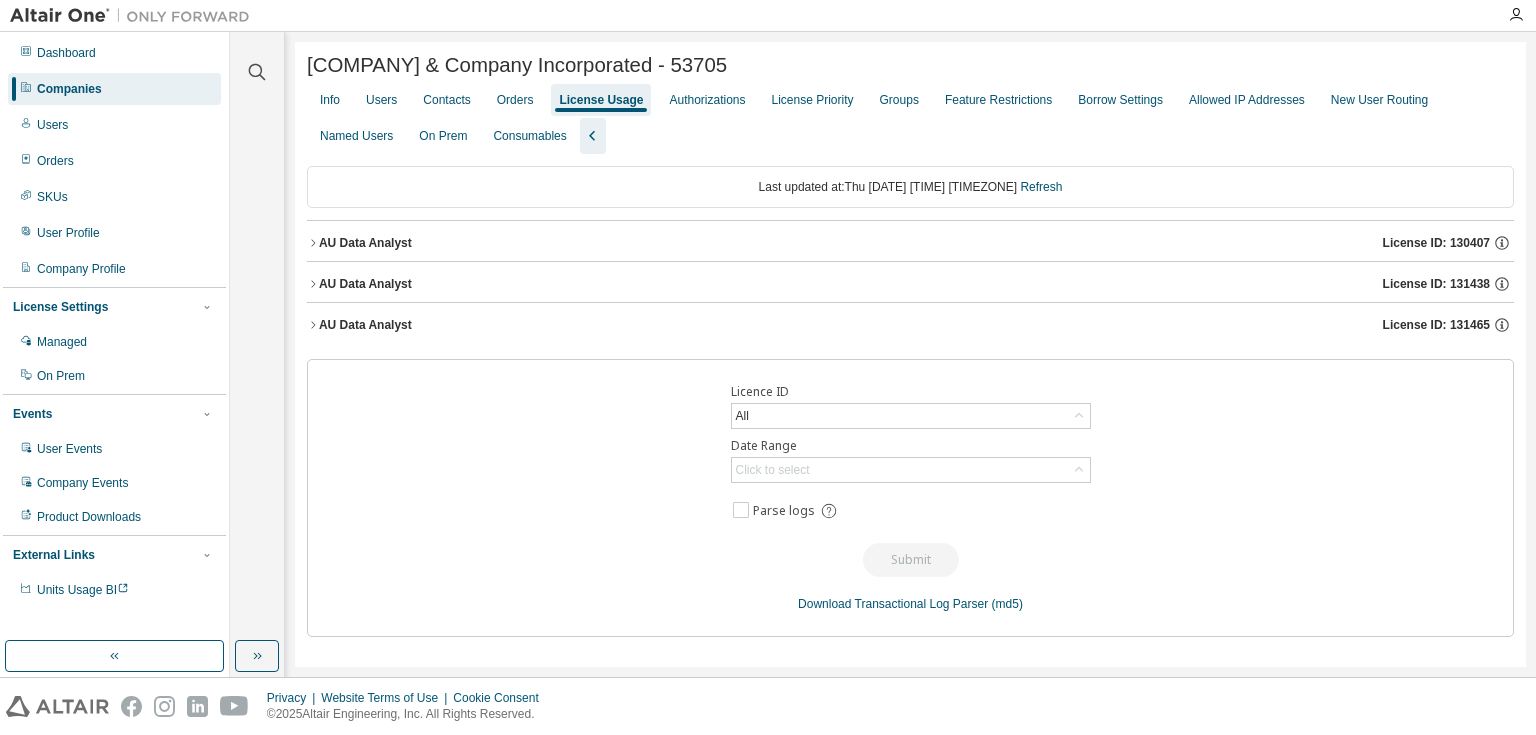 type 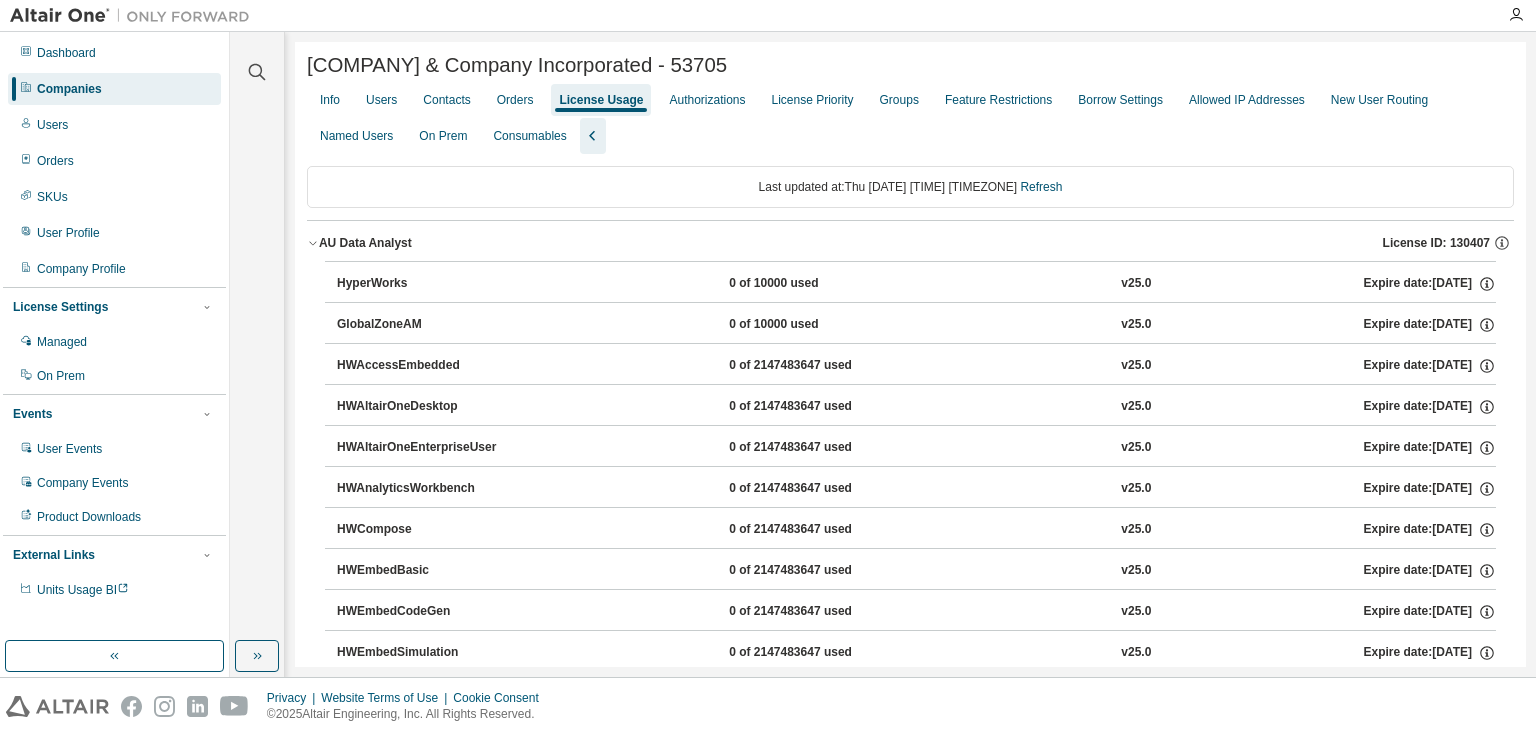 click 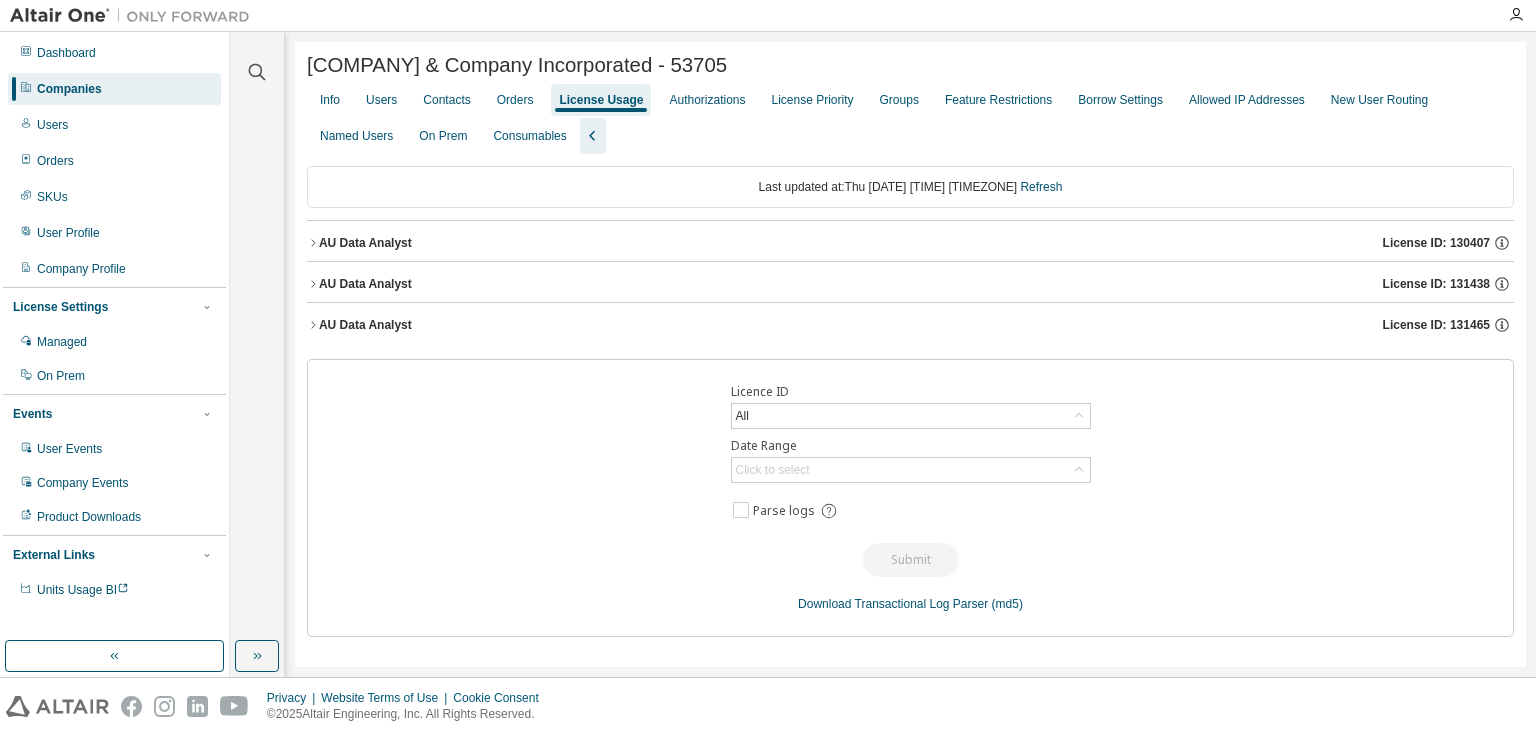 click 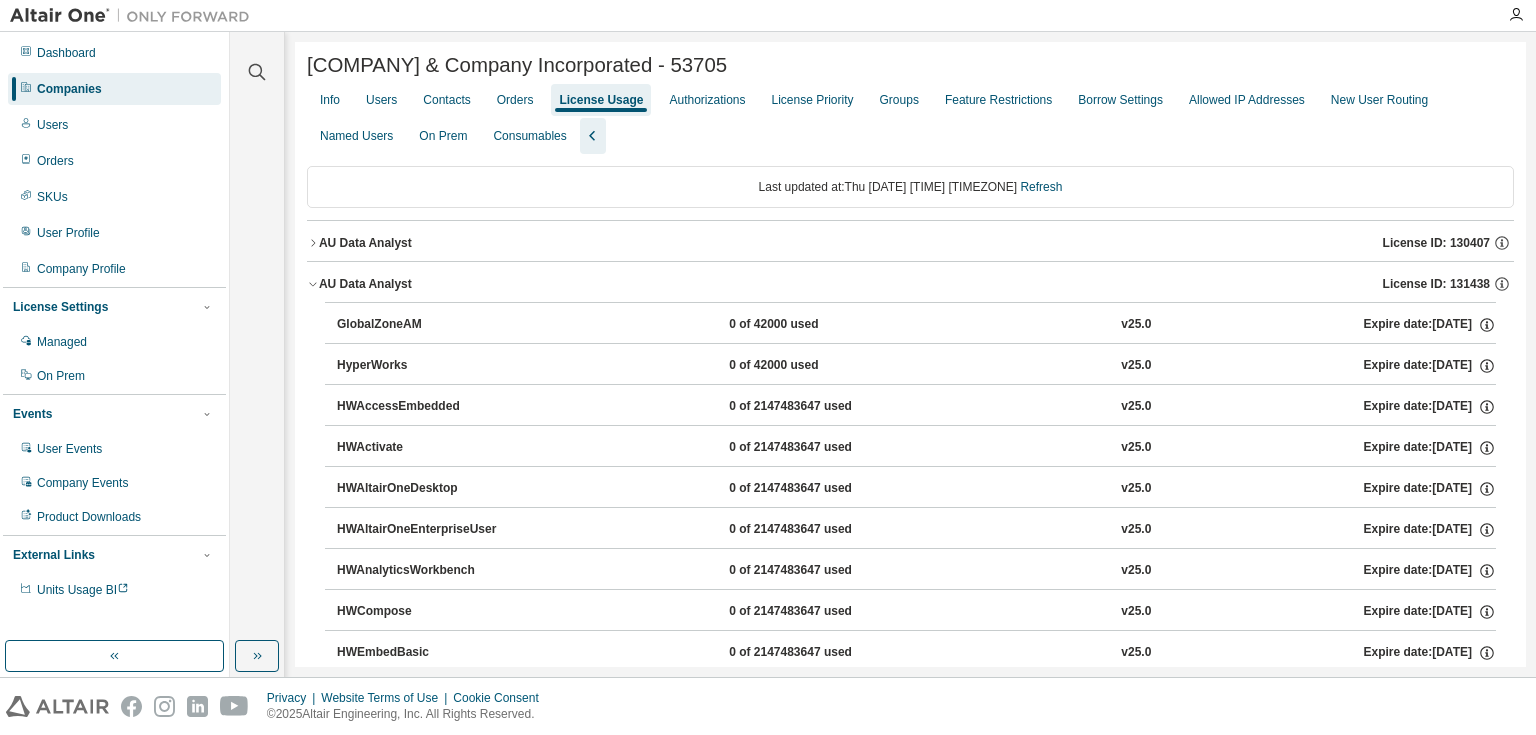 click 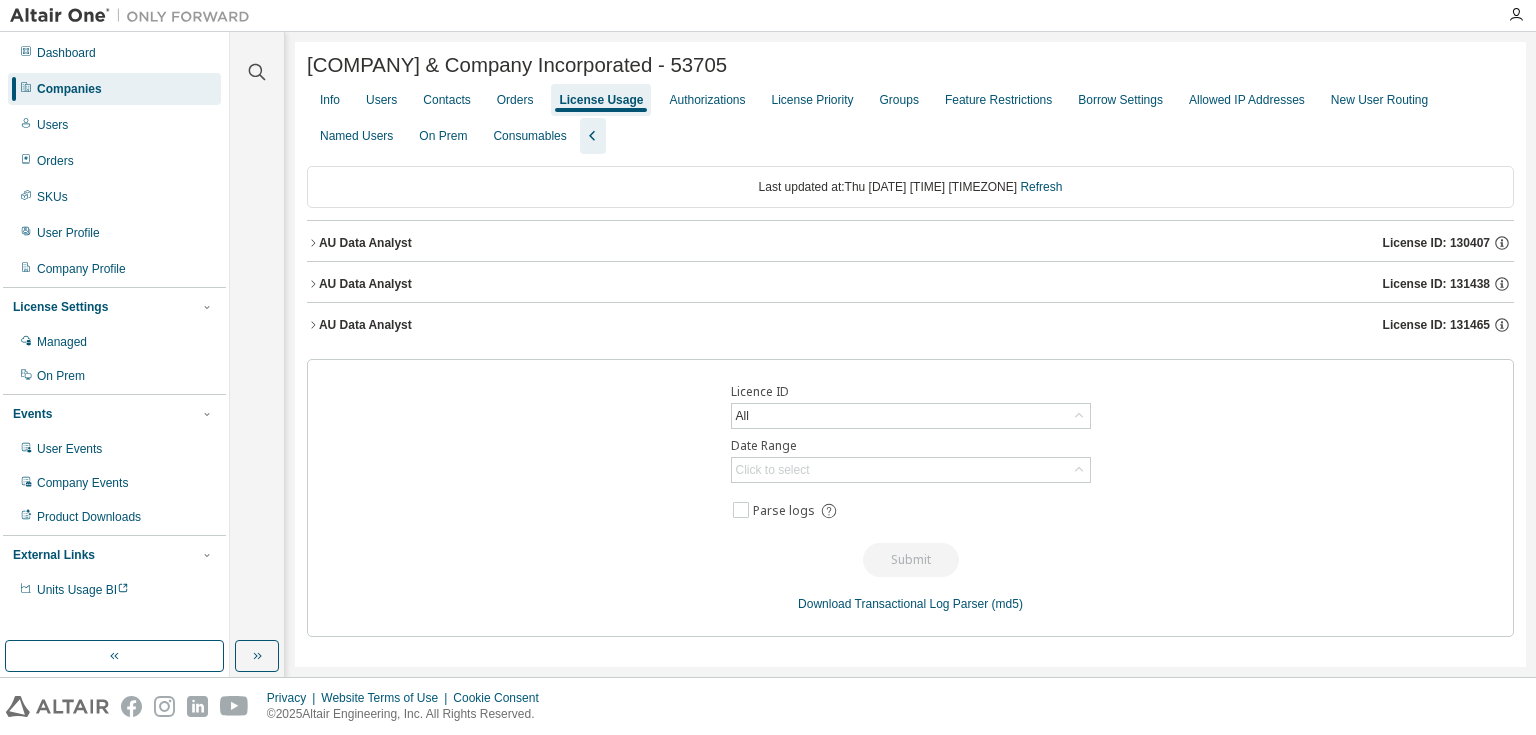 click 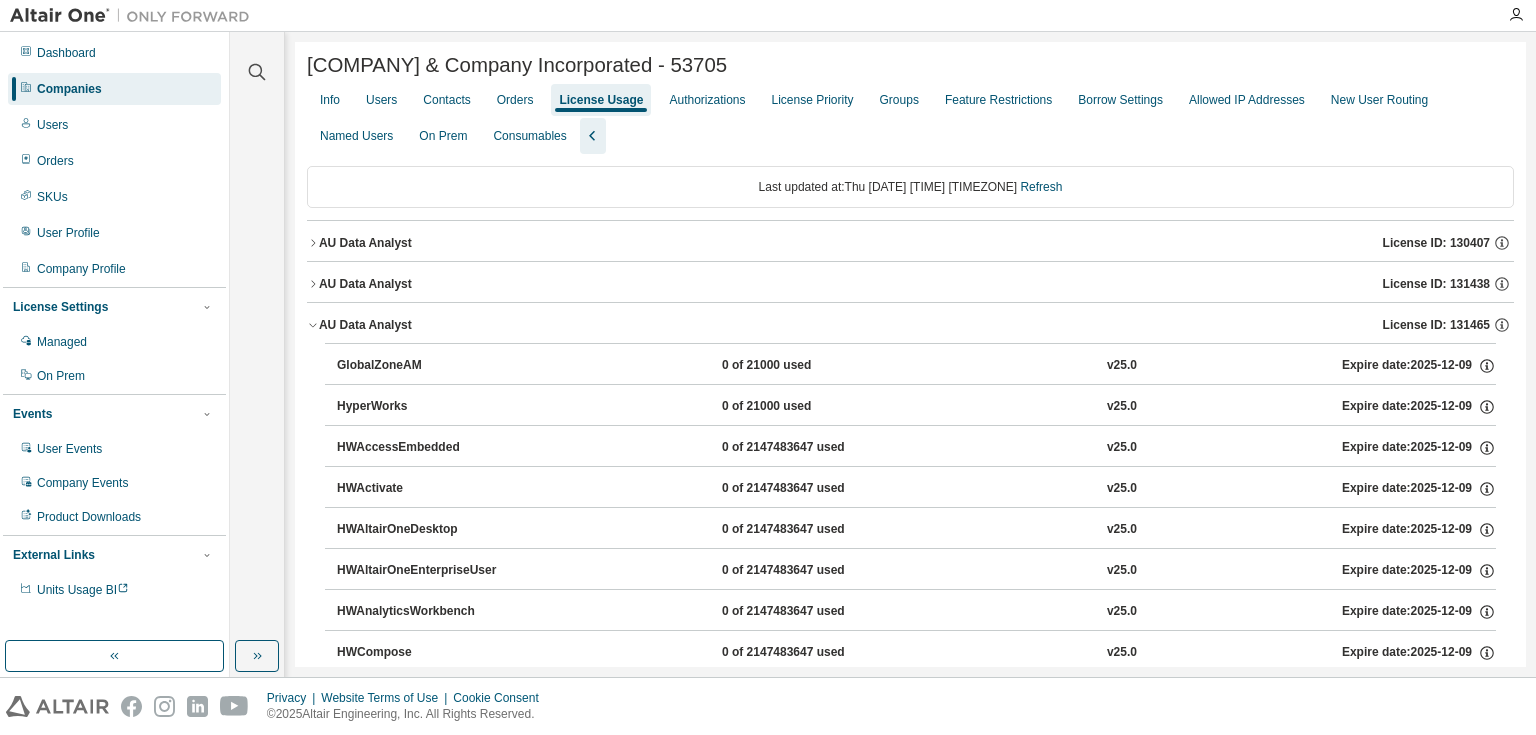 click 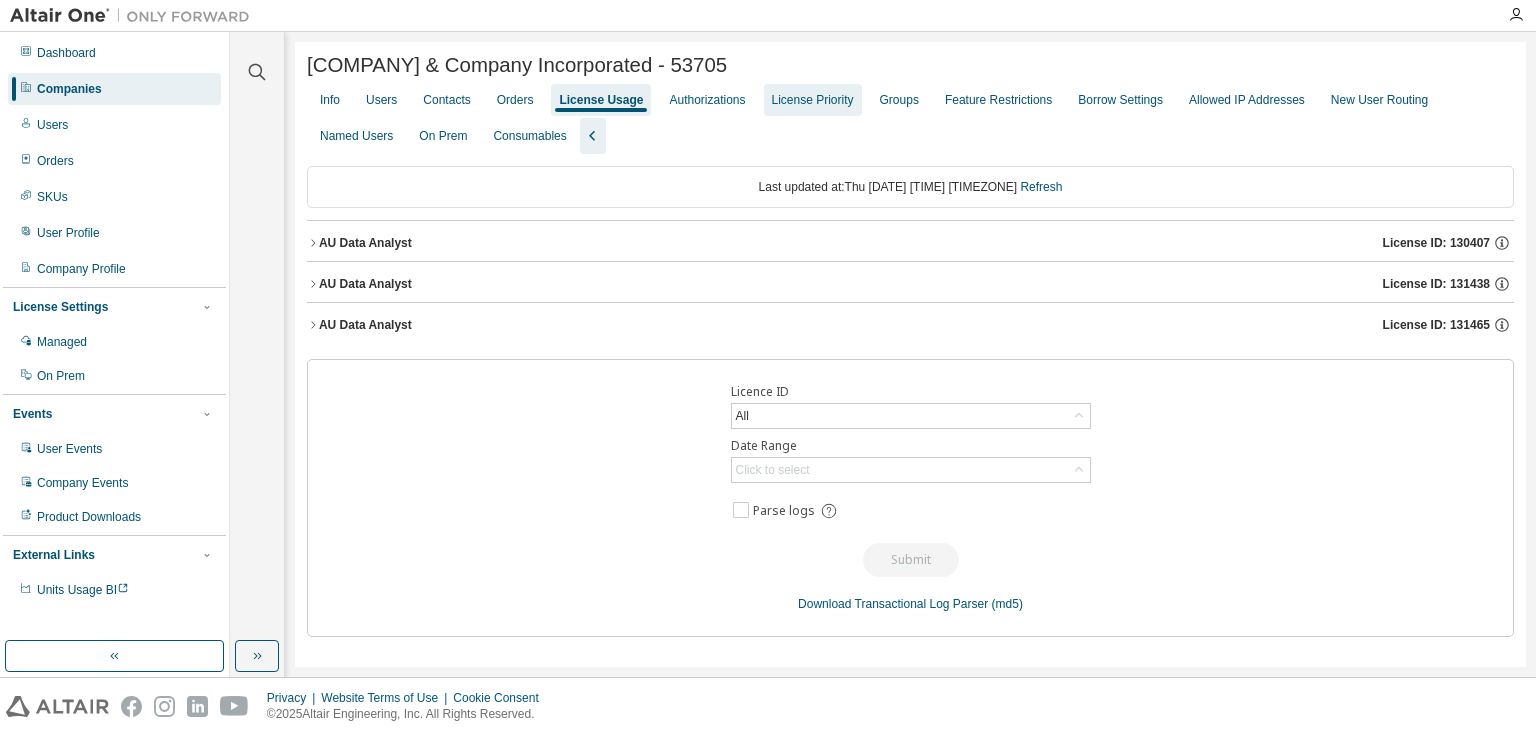 click on "License Priority" at bounding box center [813, 100] 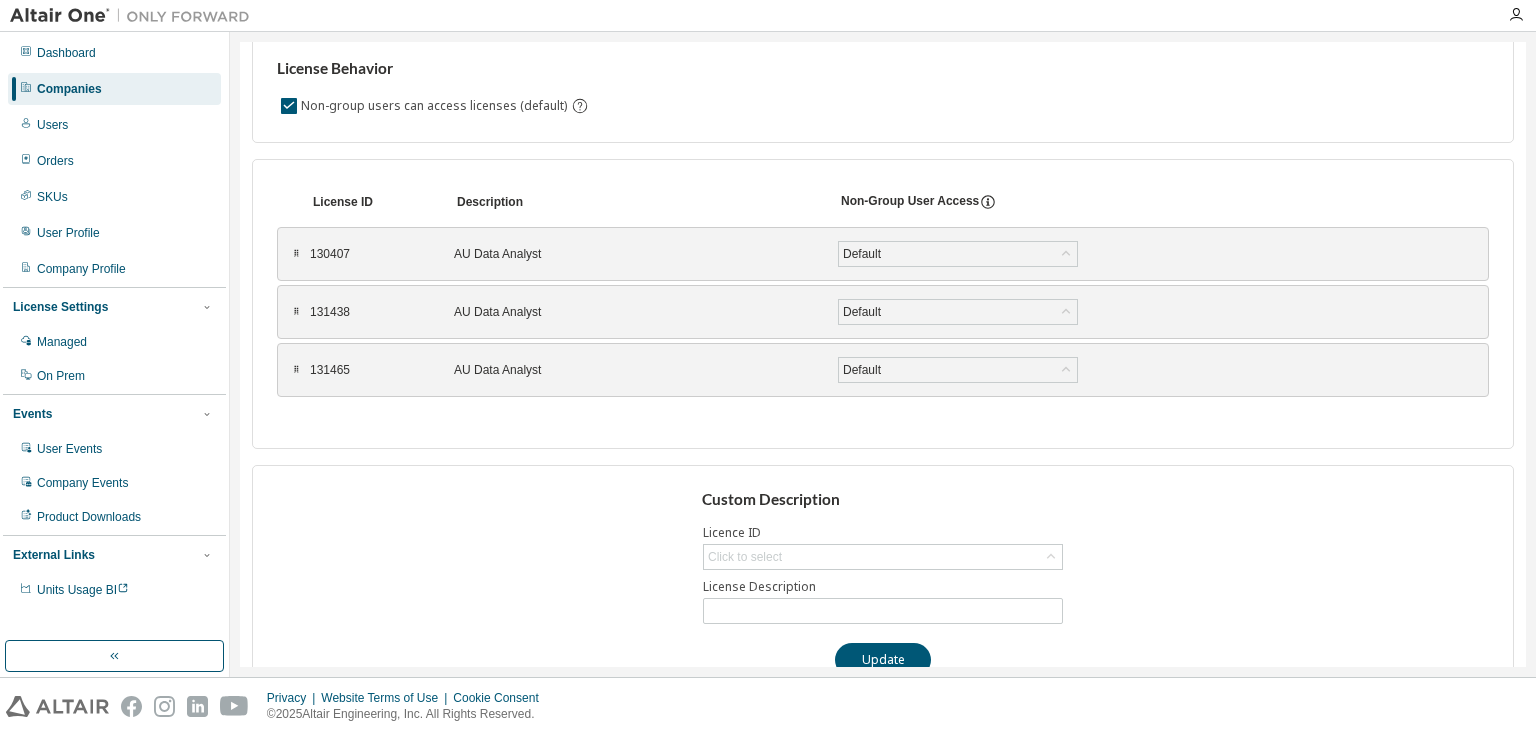 scroll, scrollTop: 160, scrollLeft: 0, axis: vertical 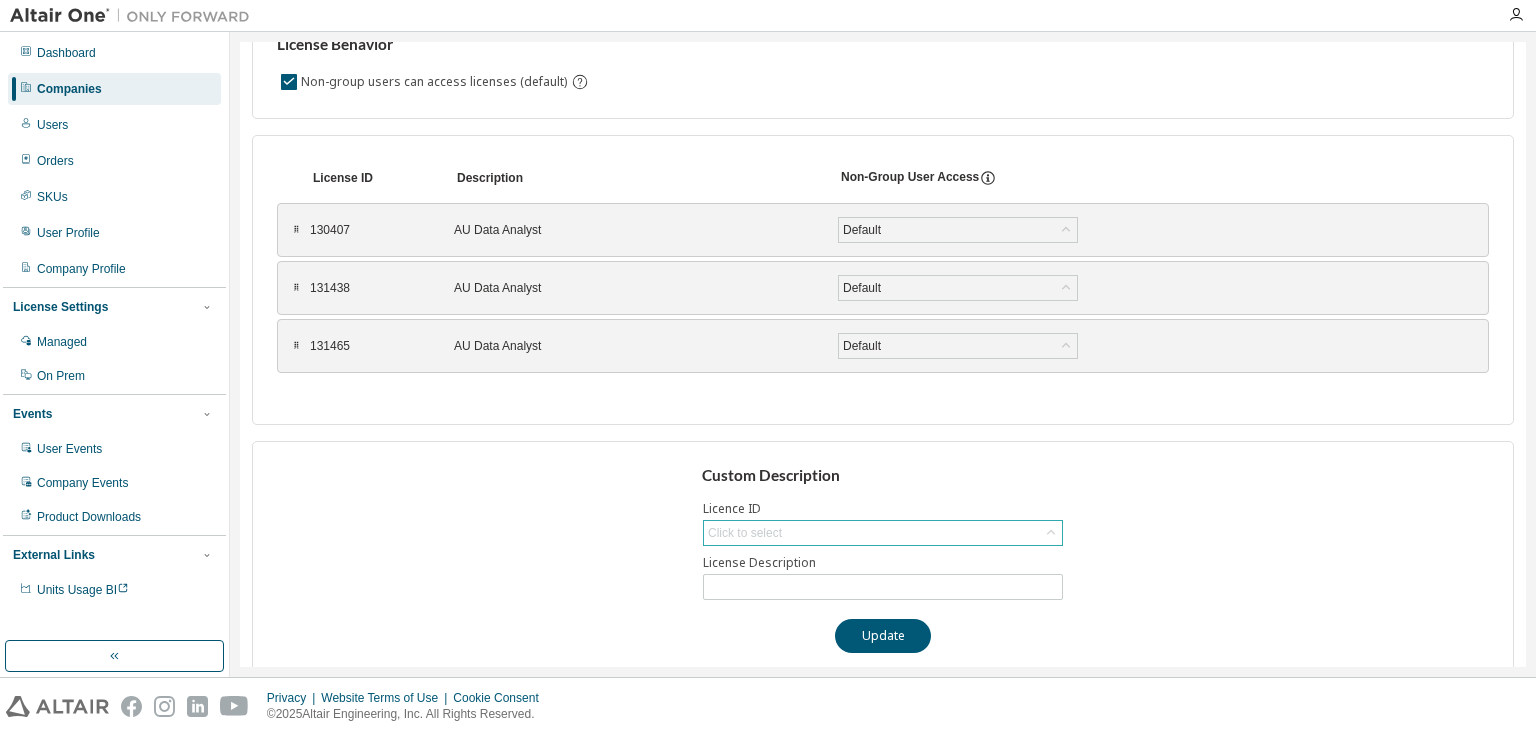 click on "Click to select" at bounding box center [883, 533] 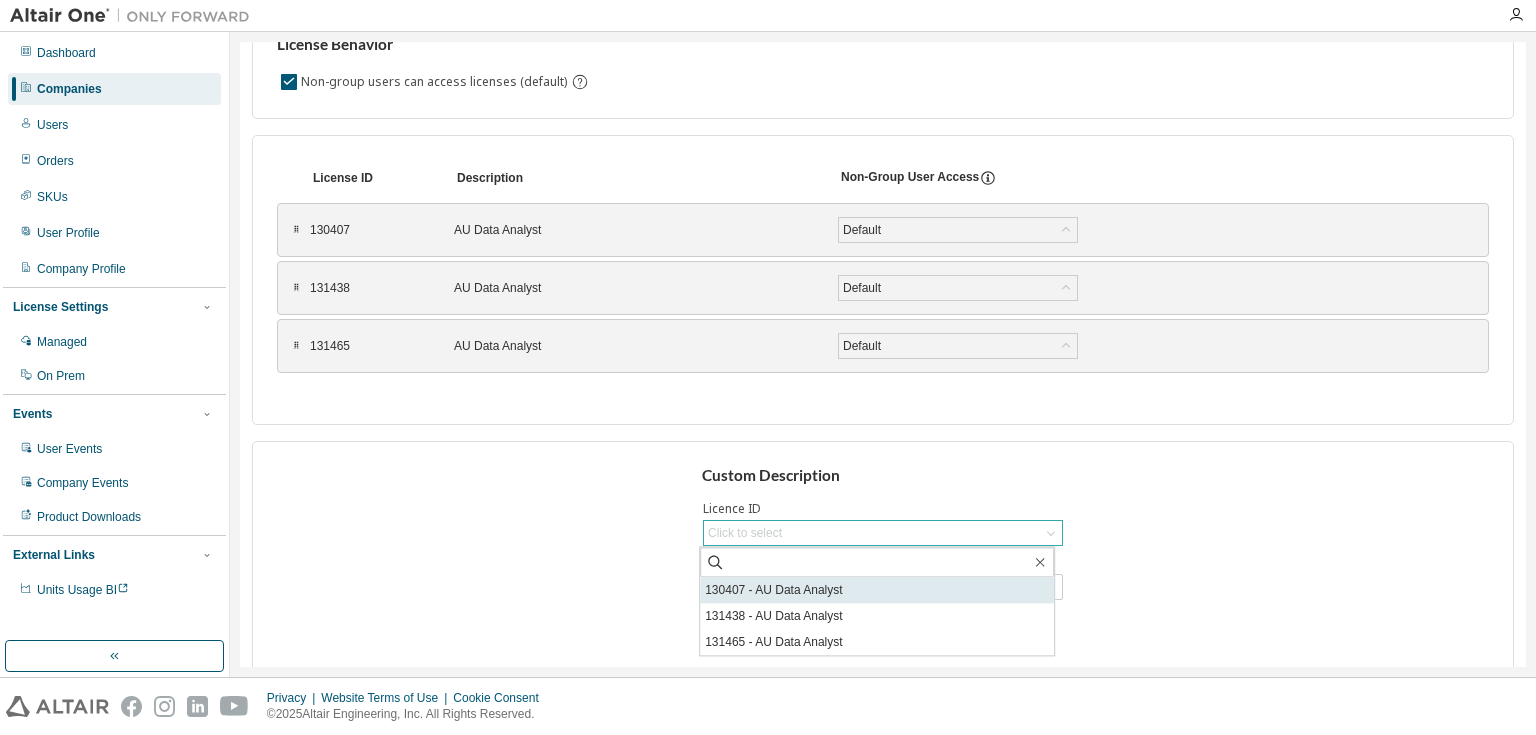 click on "130407 - AU Data Analyst" at bounding box center (877, 590) 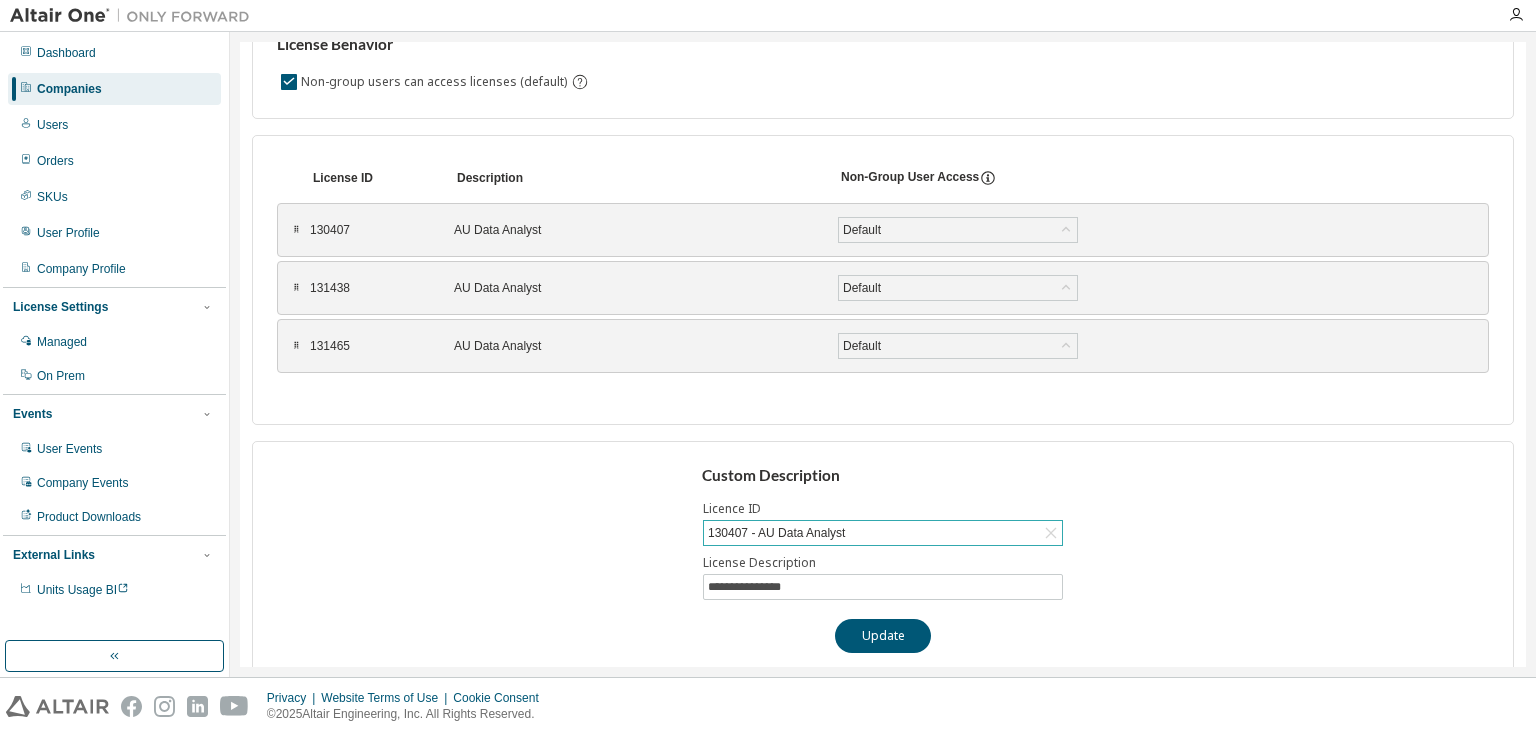 click on "130407 - AU Data Analyst" at bounding box center (883, 533) 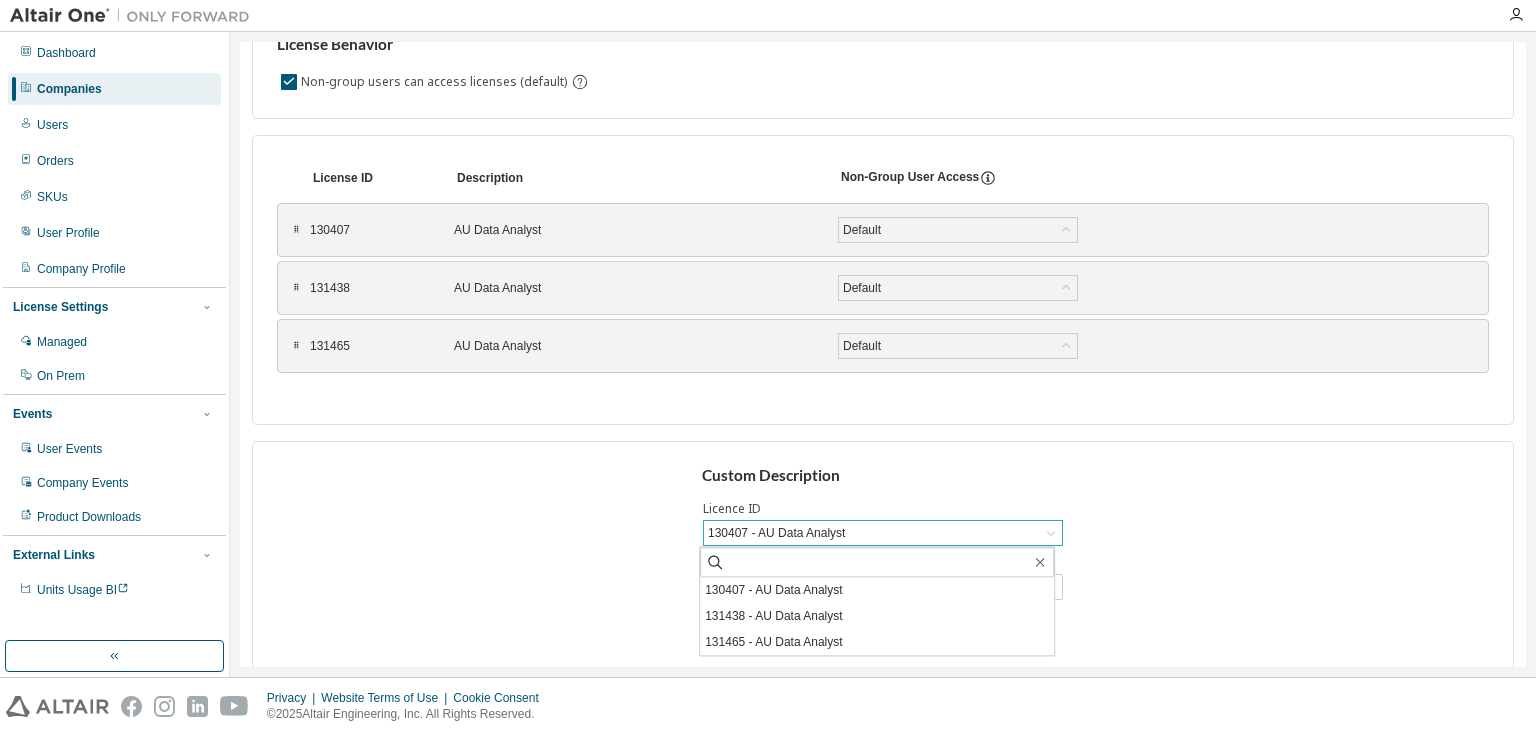 click on "130407 - AU Data Analyst" at bounding box center (883, 533) 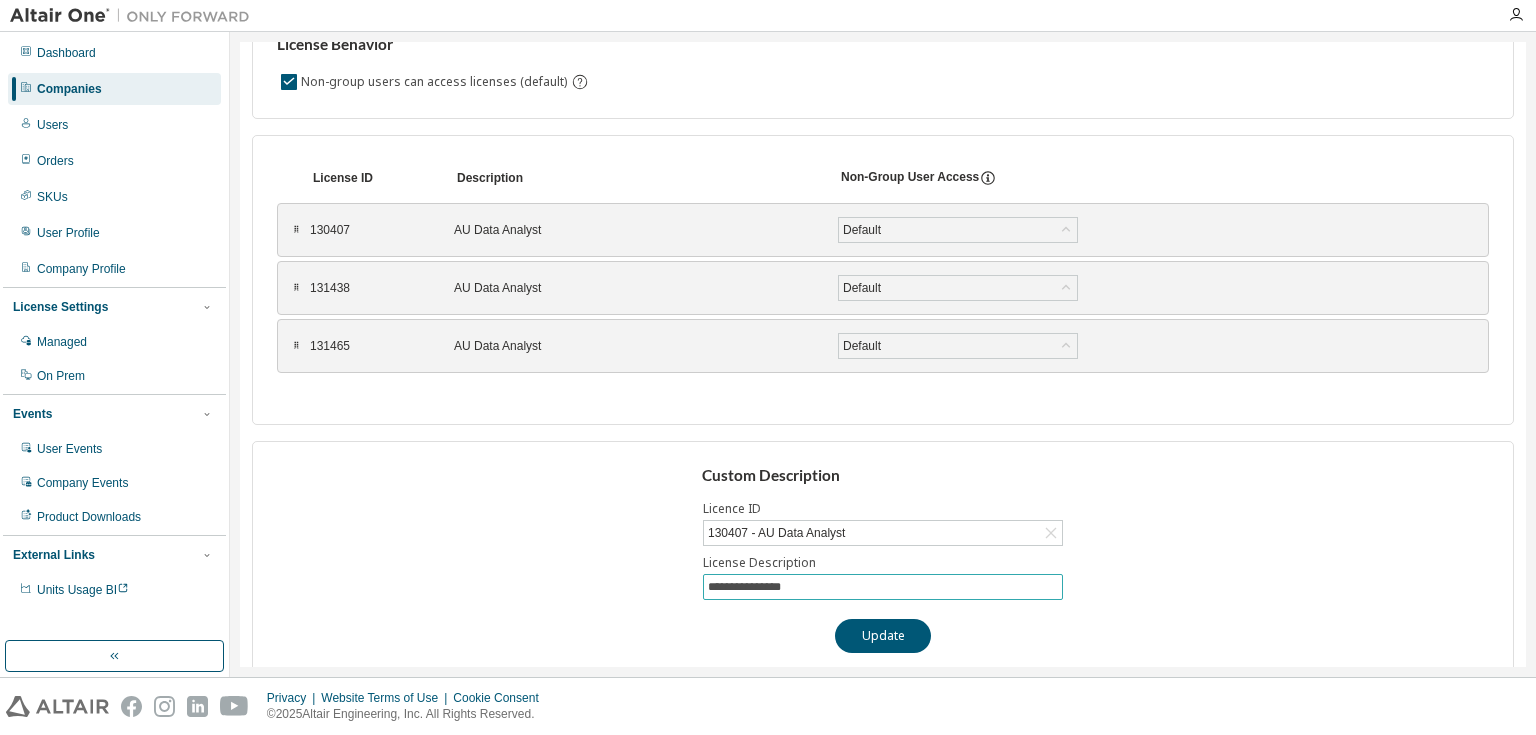 click on "**********" at bounding box center [883, 587] 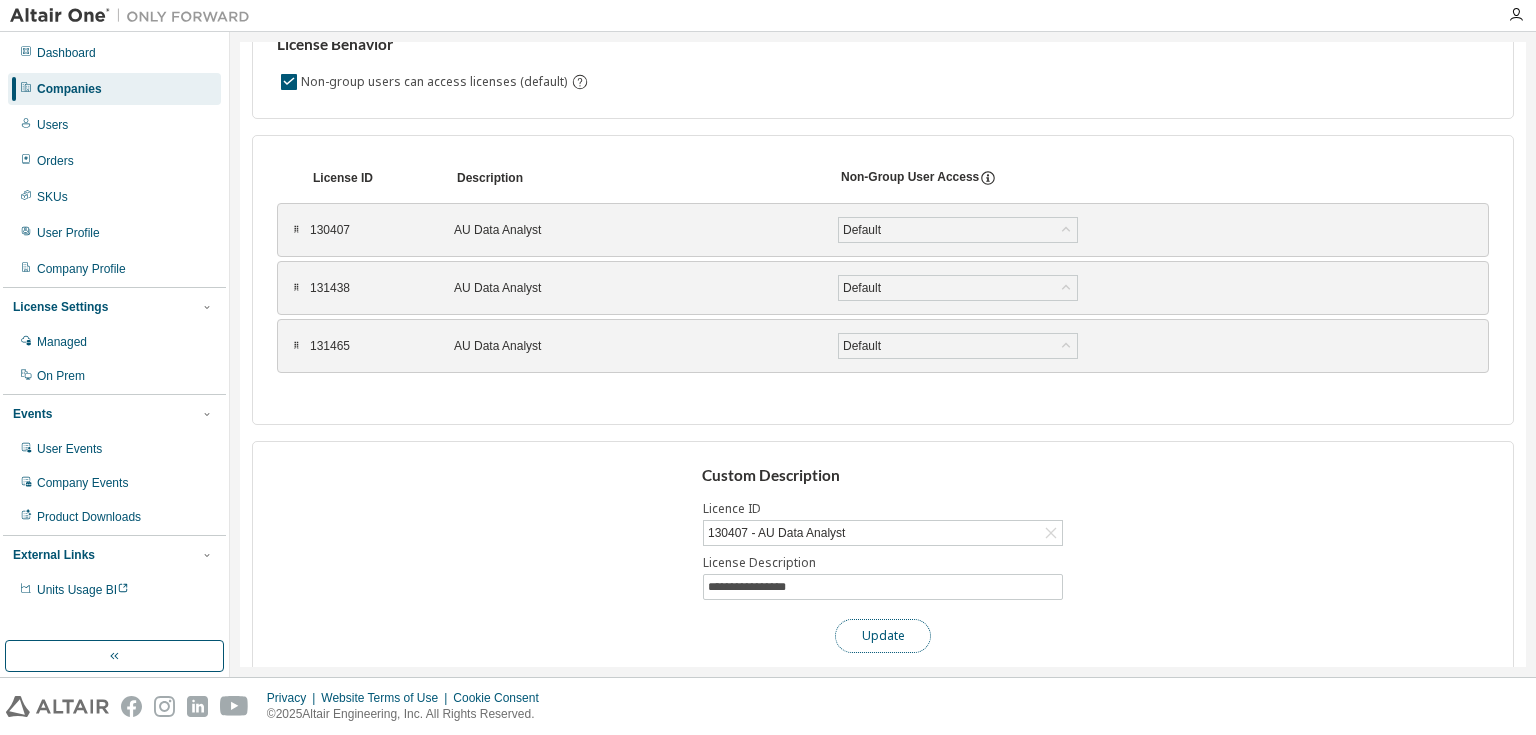 click on "Update" at bounding box center (883, 636) 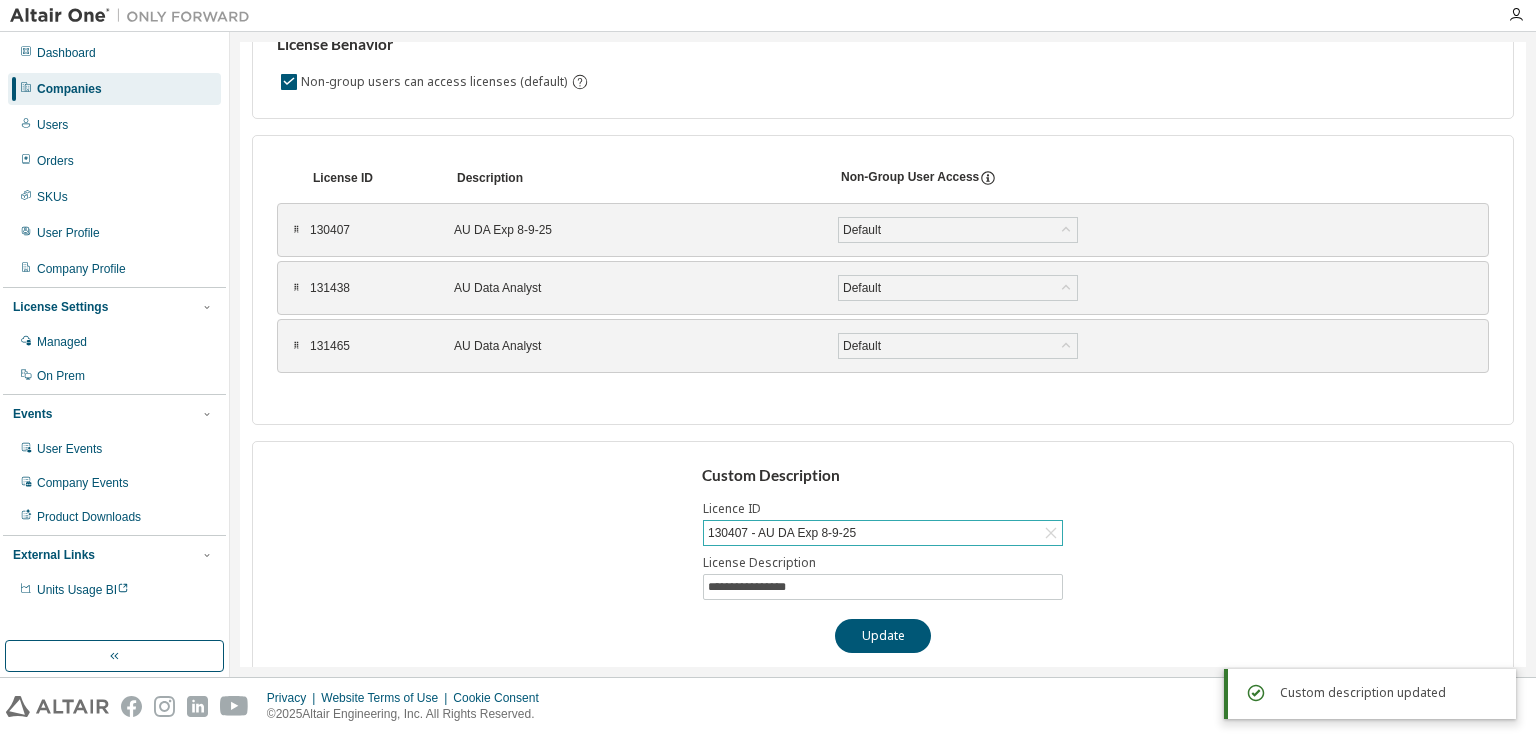click on "130407 - AU DA Exp 8-9-25" at bounding box center [883, 533] 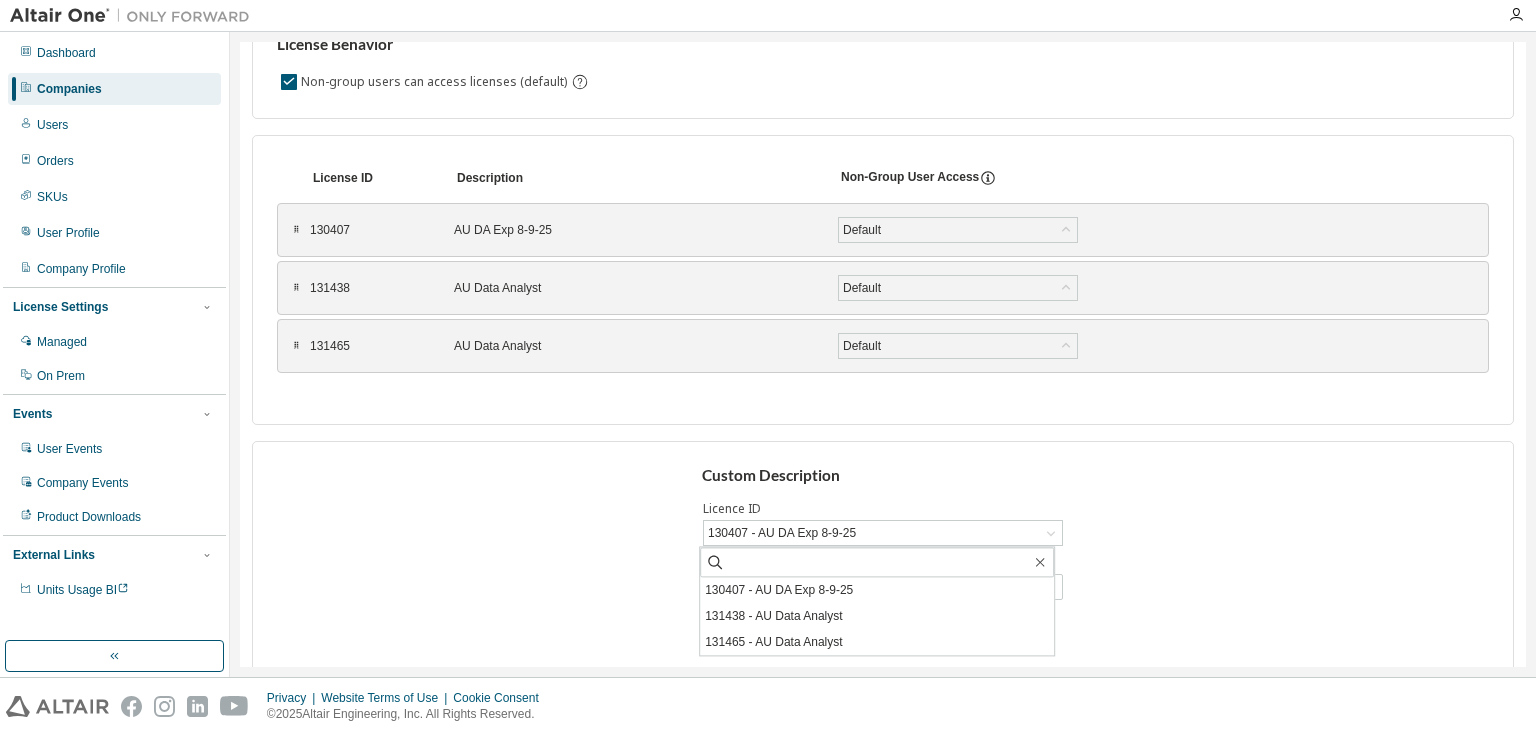 click on "Custom Description" at bounding box center [883, 476] 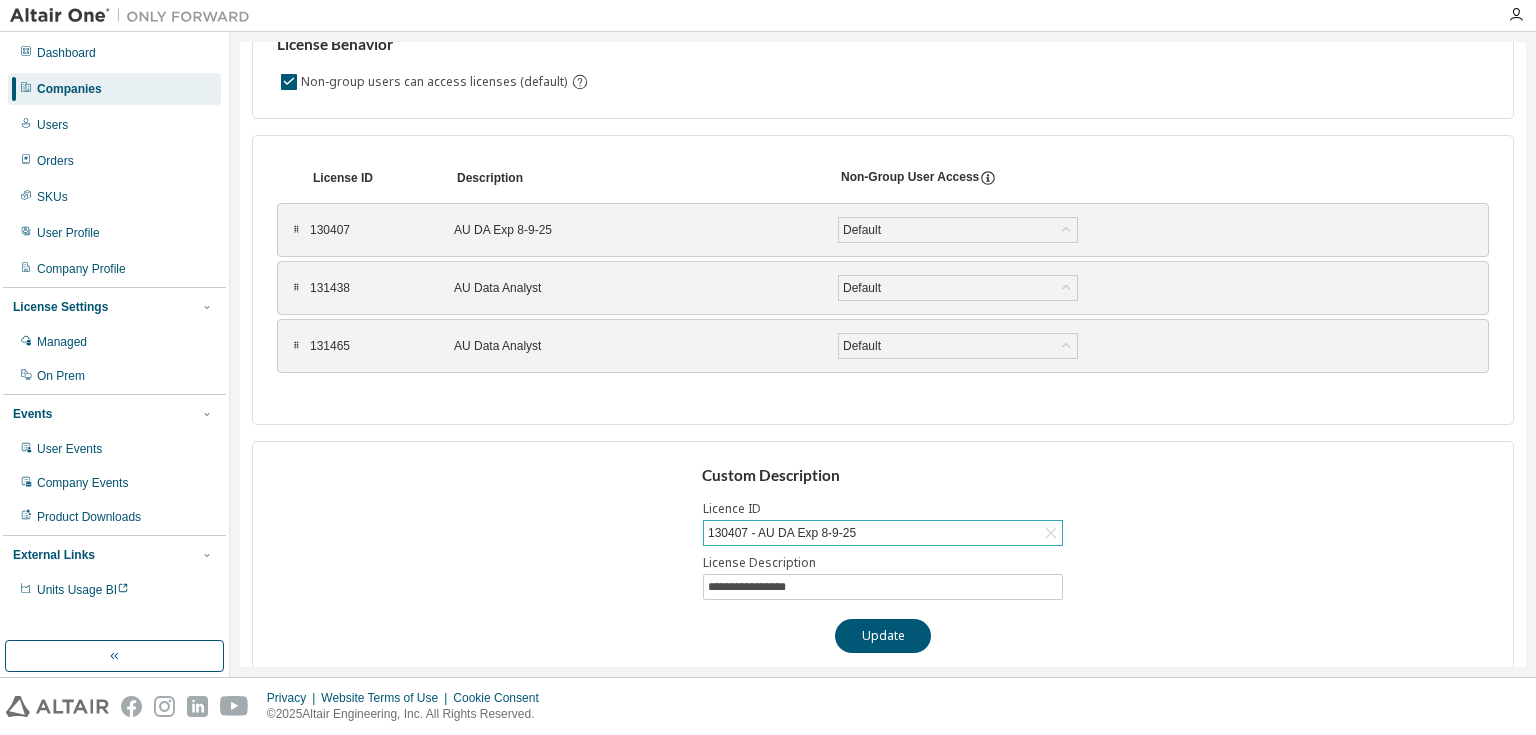 click on "130407 - AU DA Exp 8-9-25" at bounding box center [883, 533] 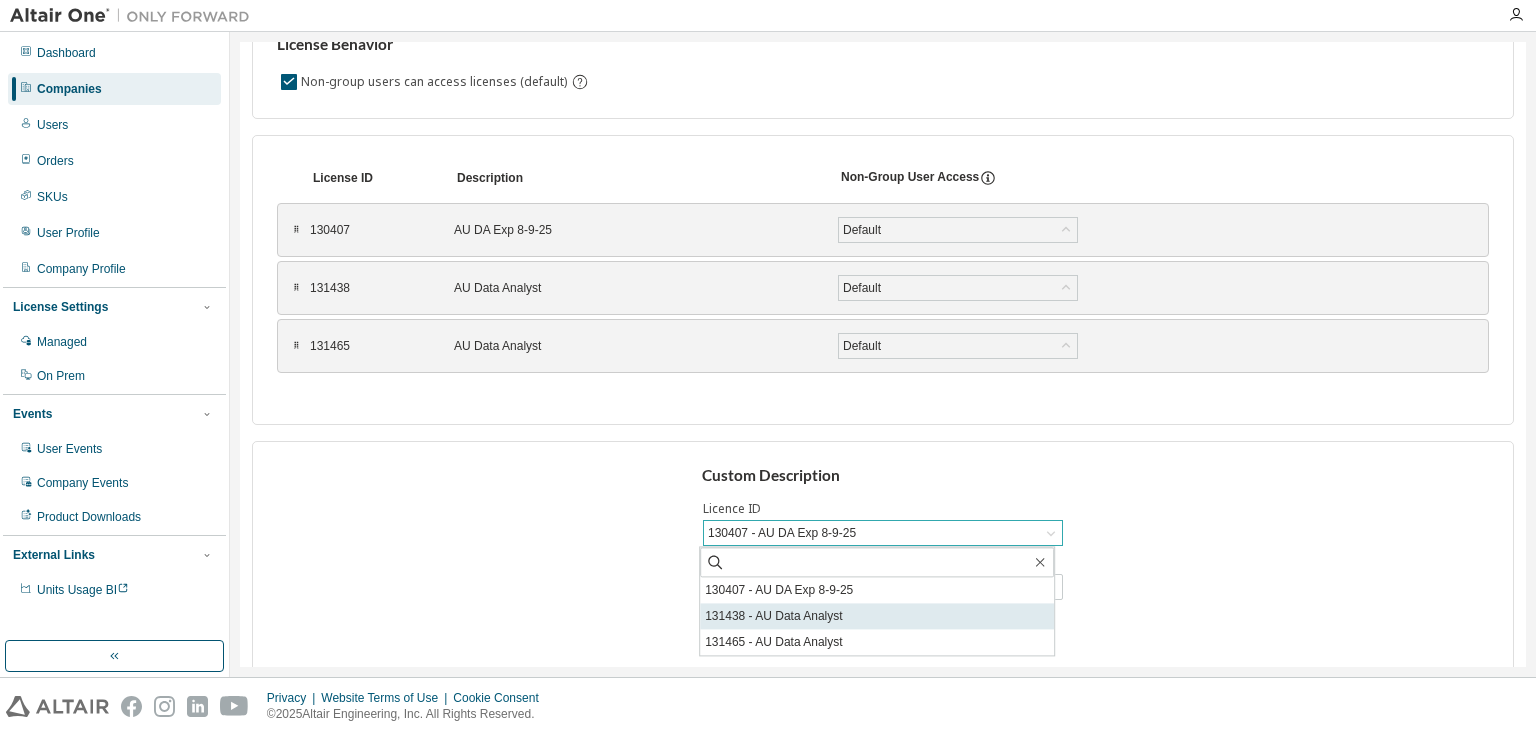 click on "131438 - AU Data Analyst" at bounding box center [877, 616] 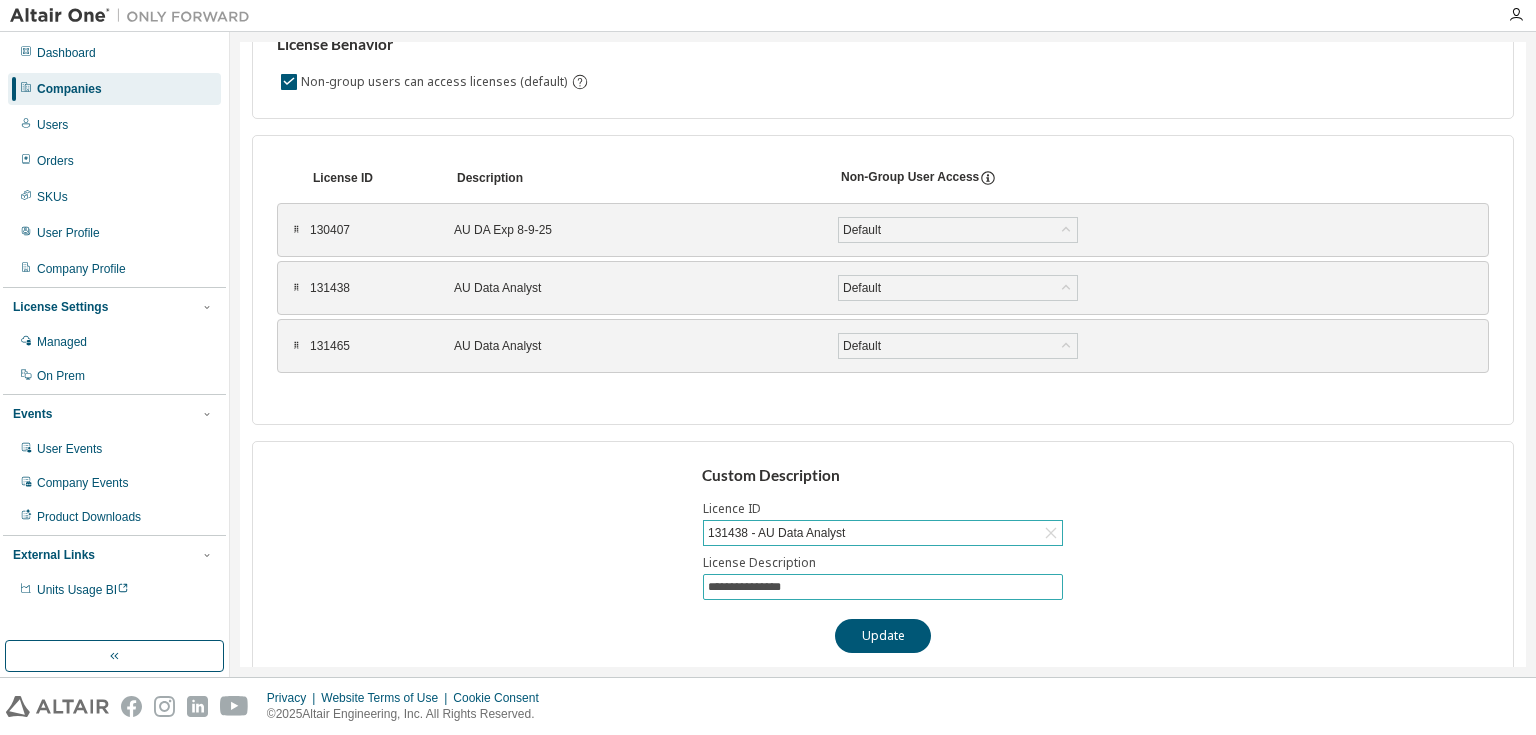 click on "**********" at bounding box center (883, 587) 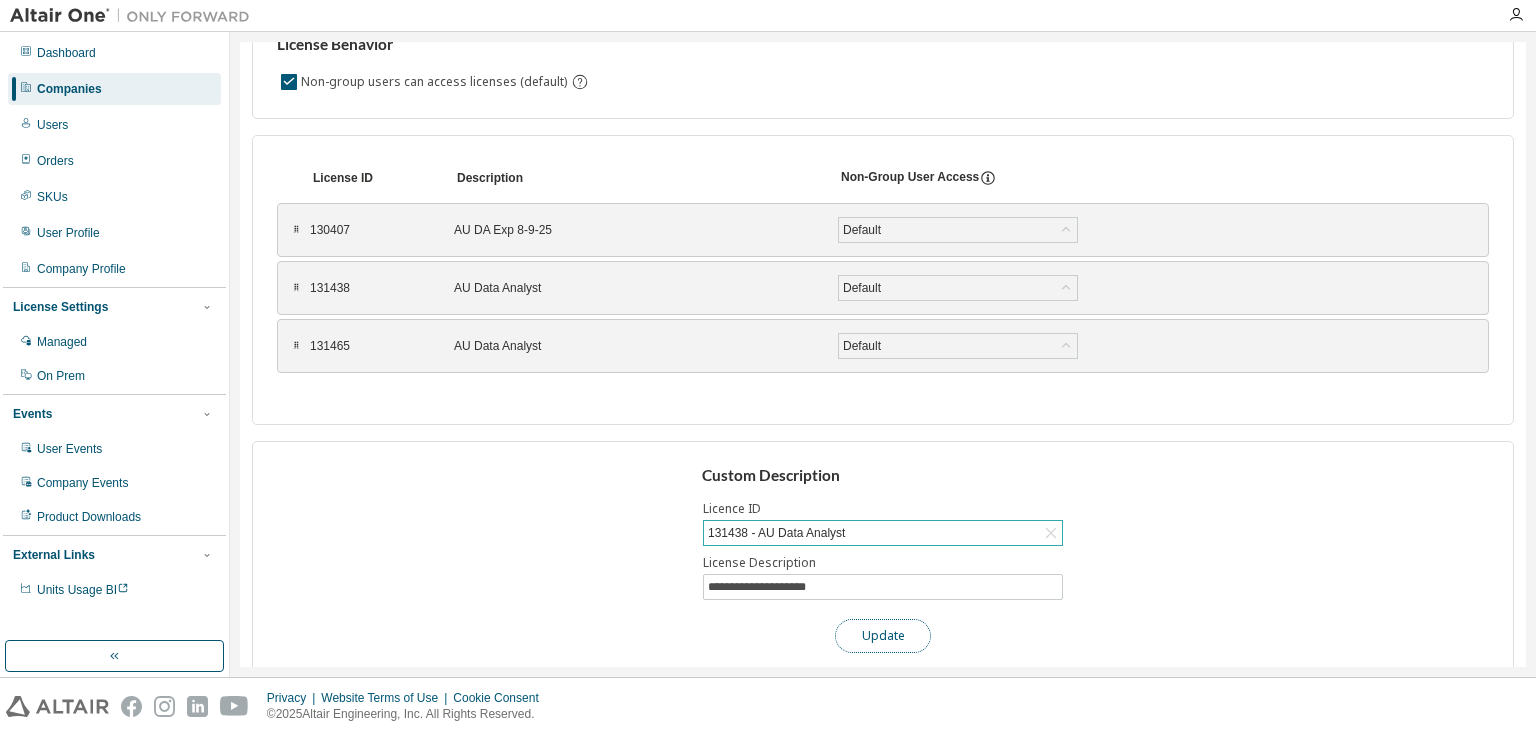 click on "Update" at bounding box center (883, 636) 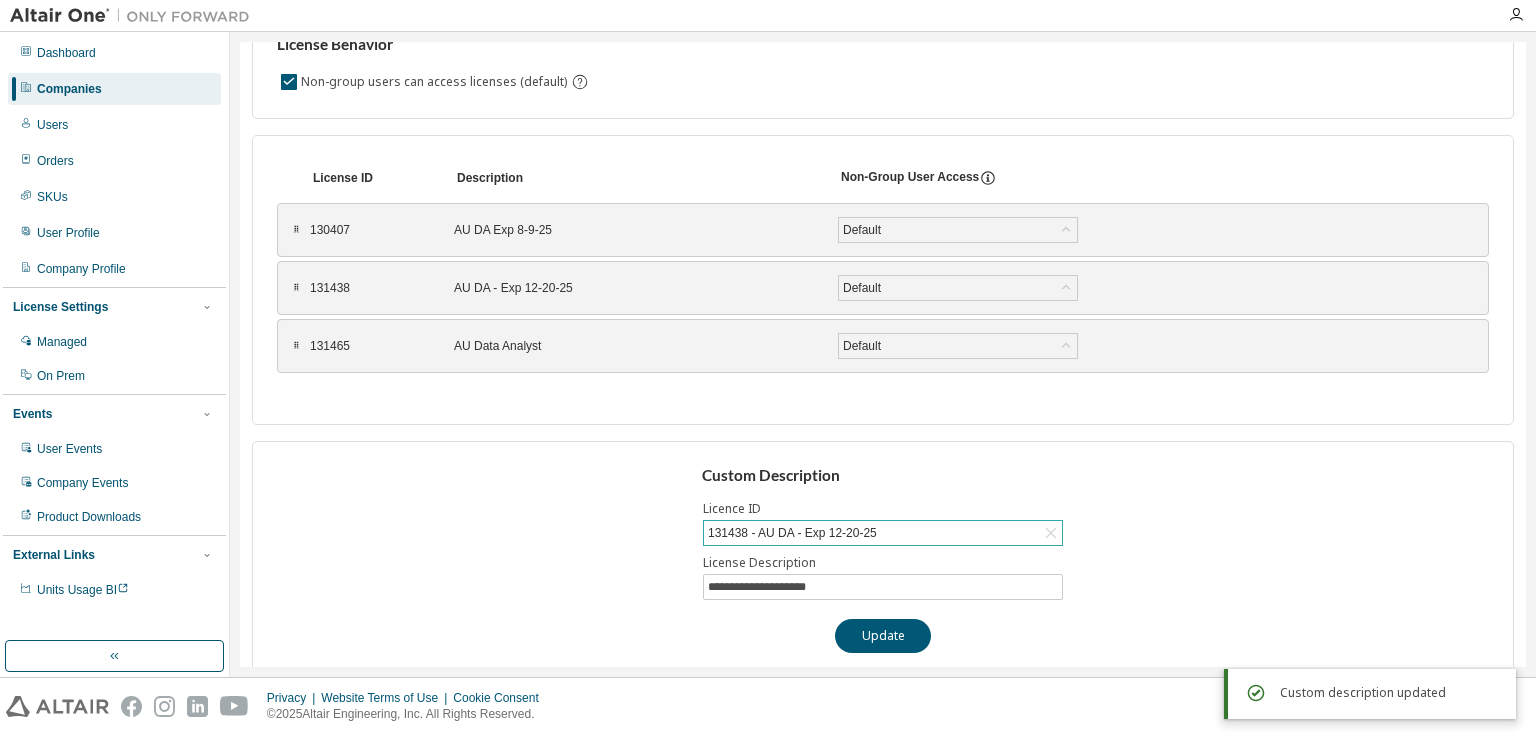 click 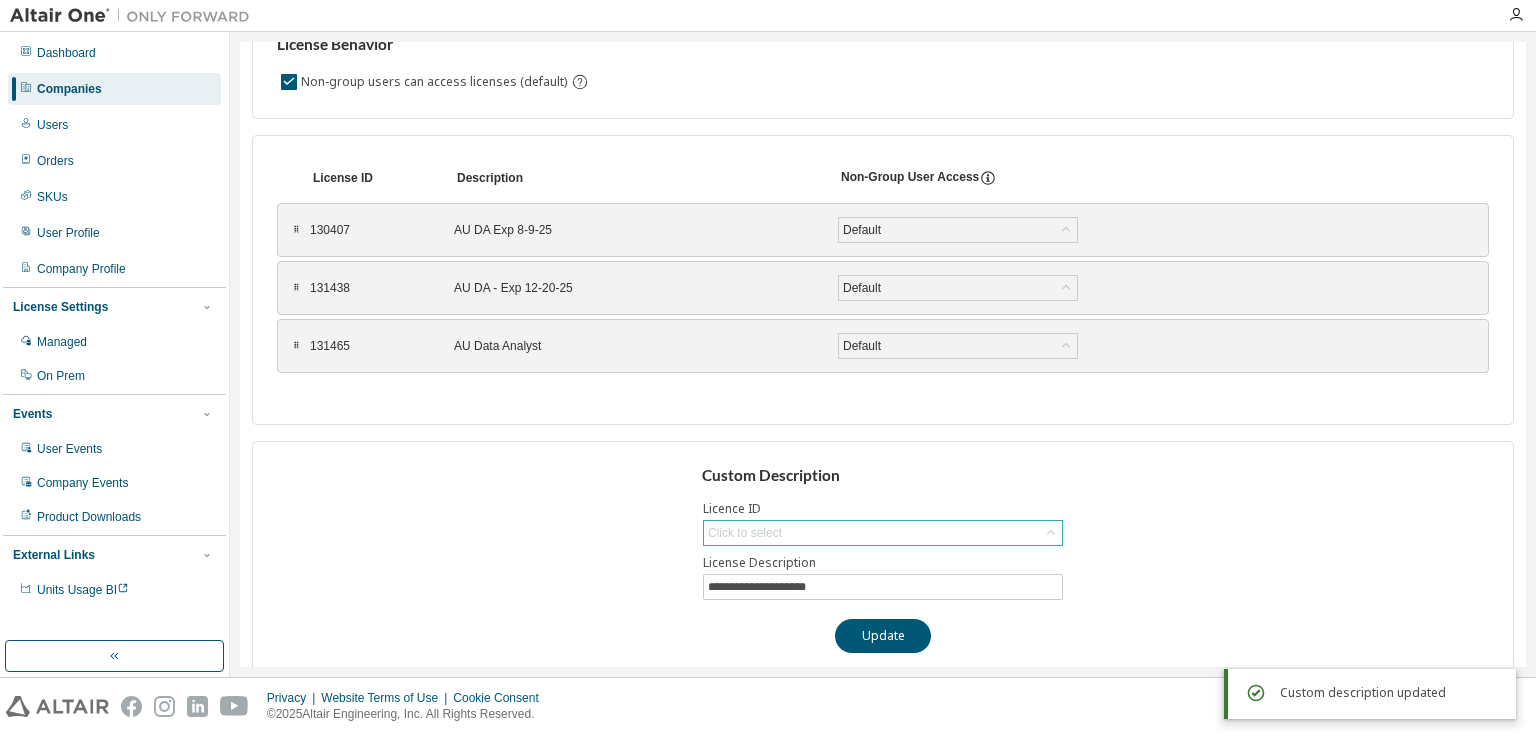 click 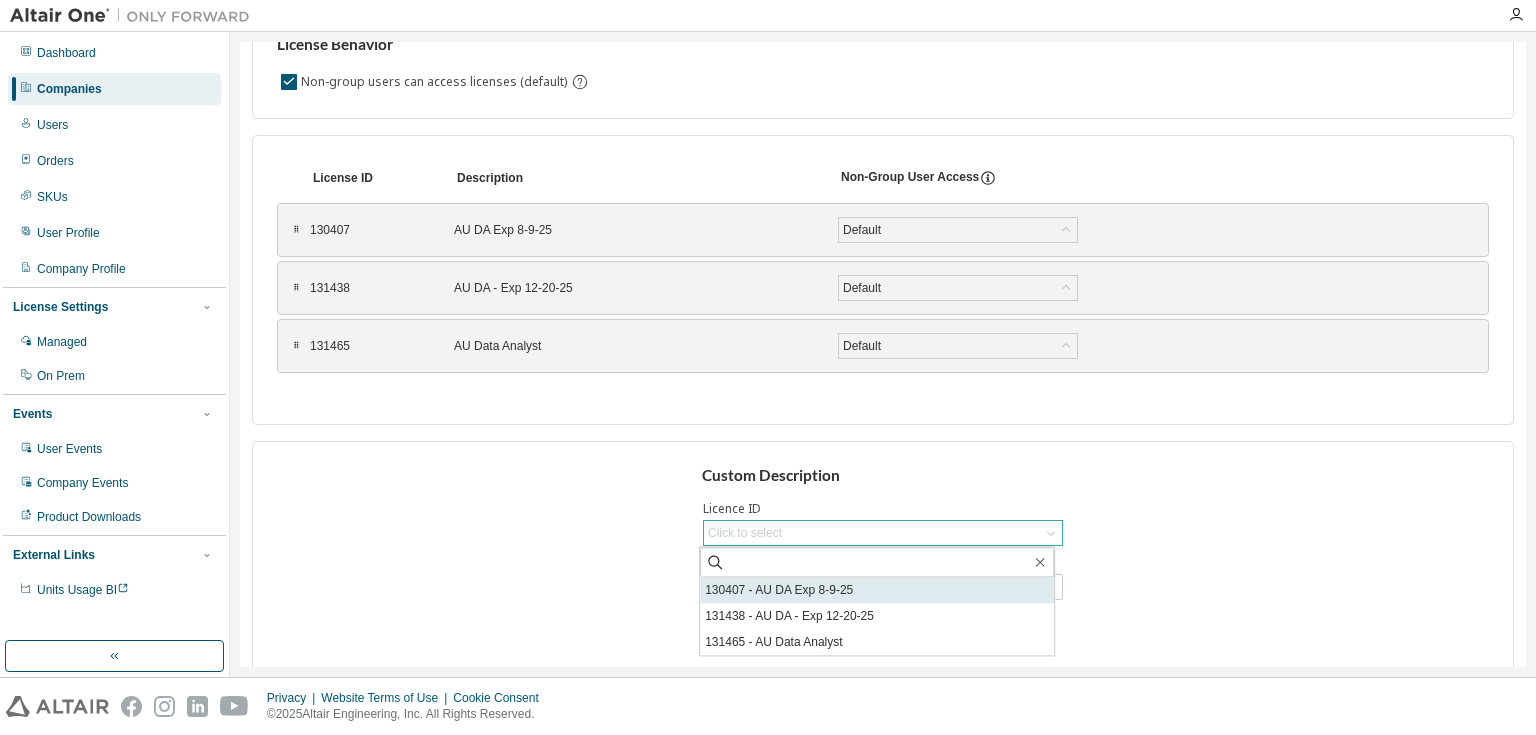 click on "130407 - AU DA Exp 8-9-25" at bounding box center (877, 590) 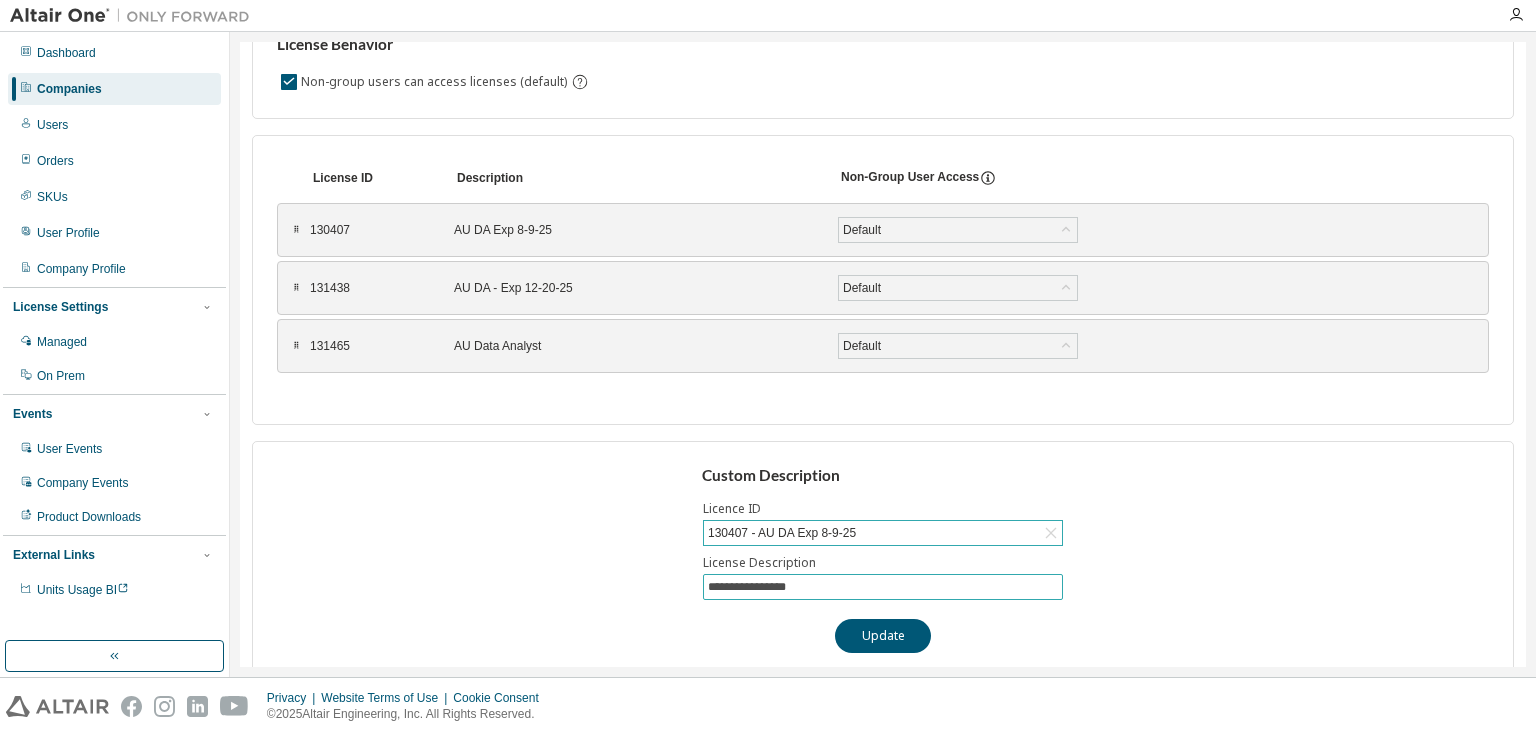click on "**********" at bounding box center [883, 587] 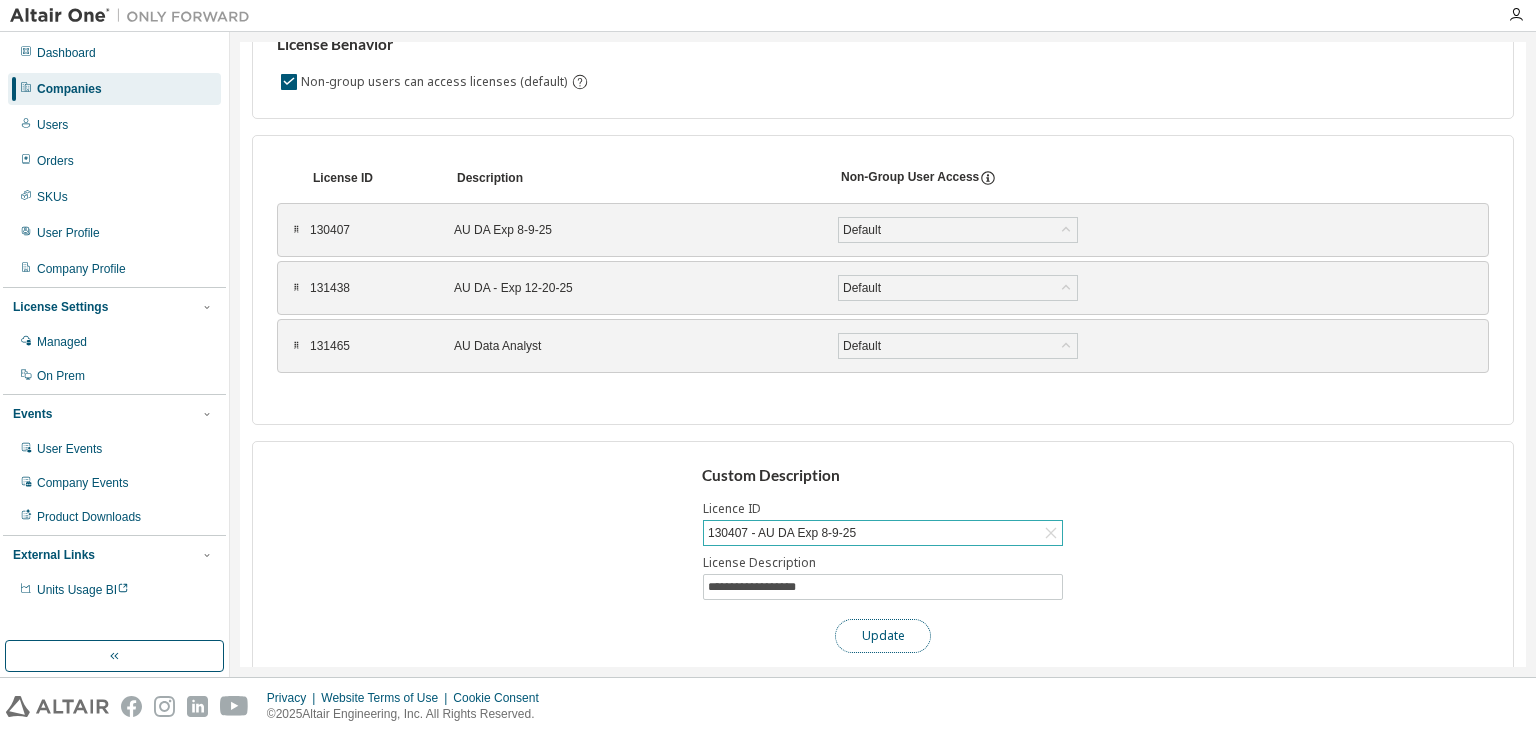 click on "Update" at bounding box center (883, 636) 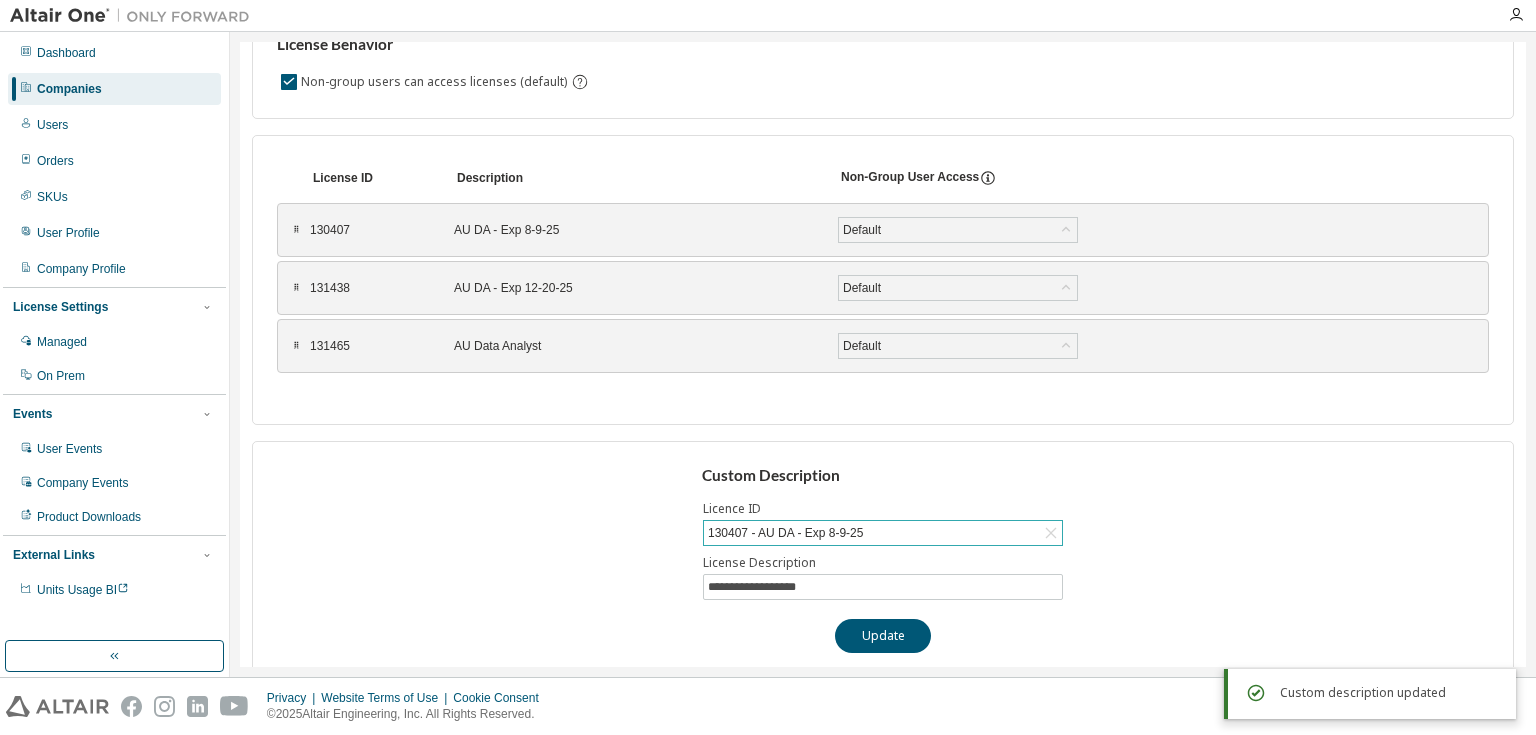 click 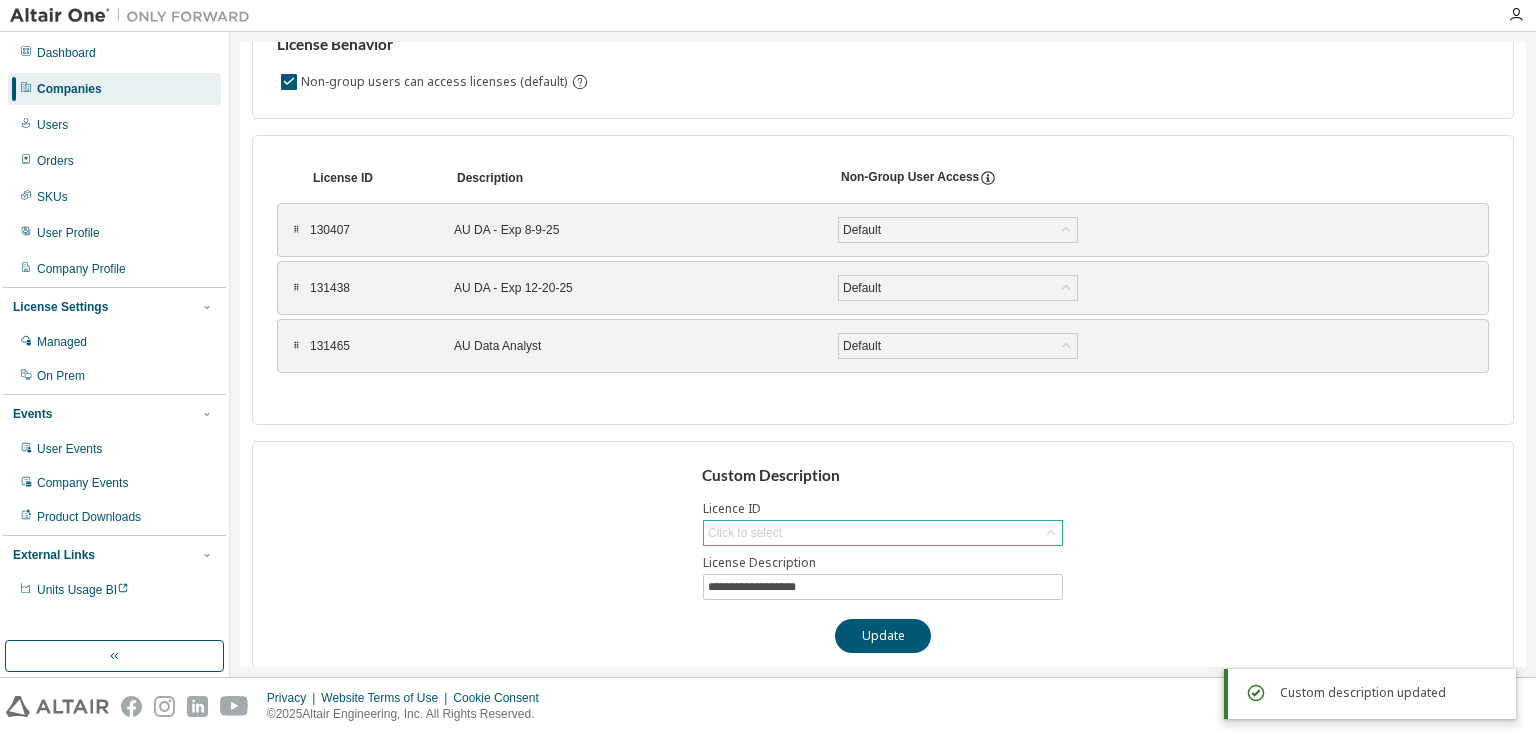 click 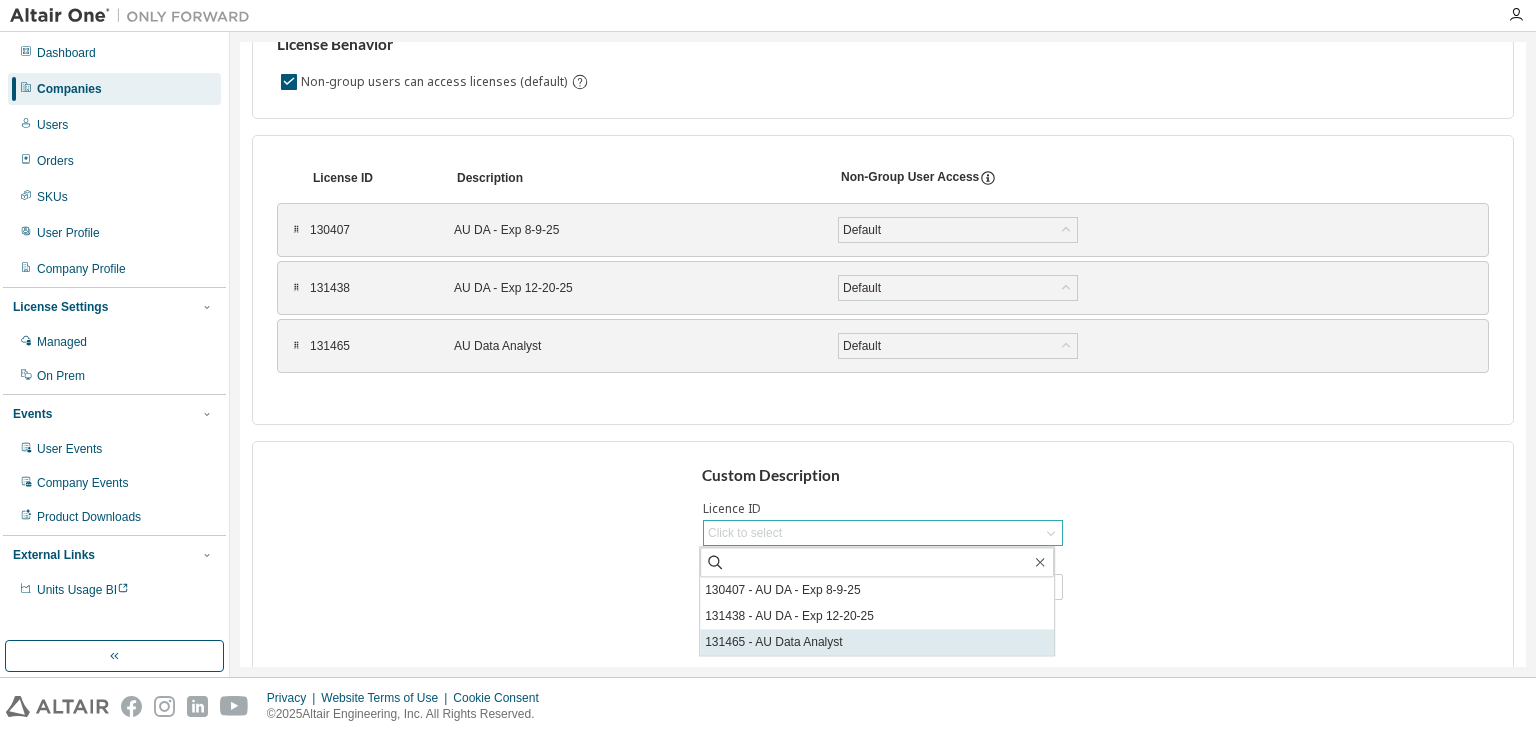 click on "131465 - AU Data Analyst" at bounding box center (877, 642) 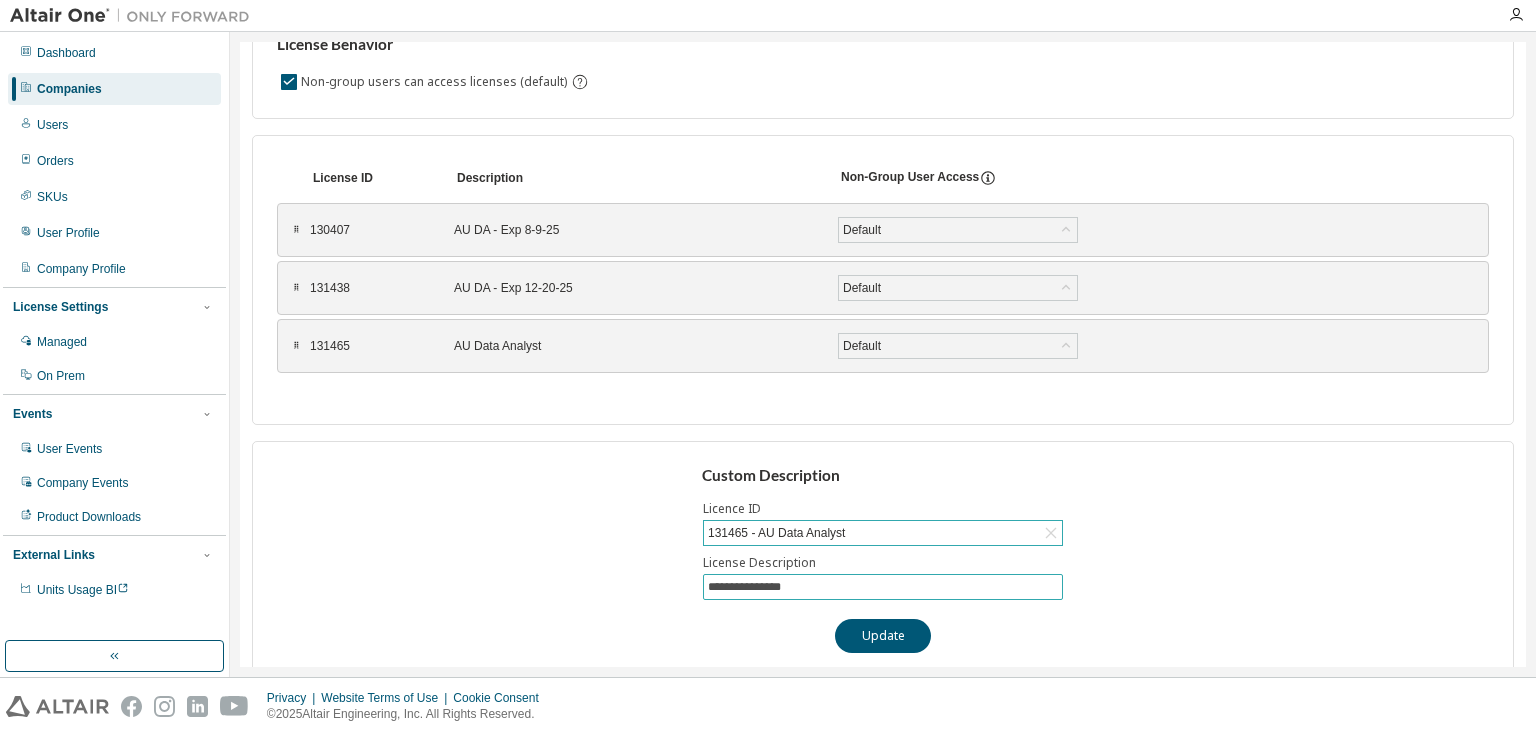 drag, startPoint x: 798, startPoint y: 584, endPoint x: 729, endPoint y: 588, distance: 69.115845 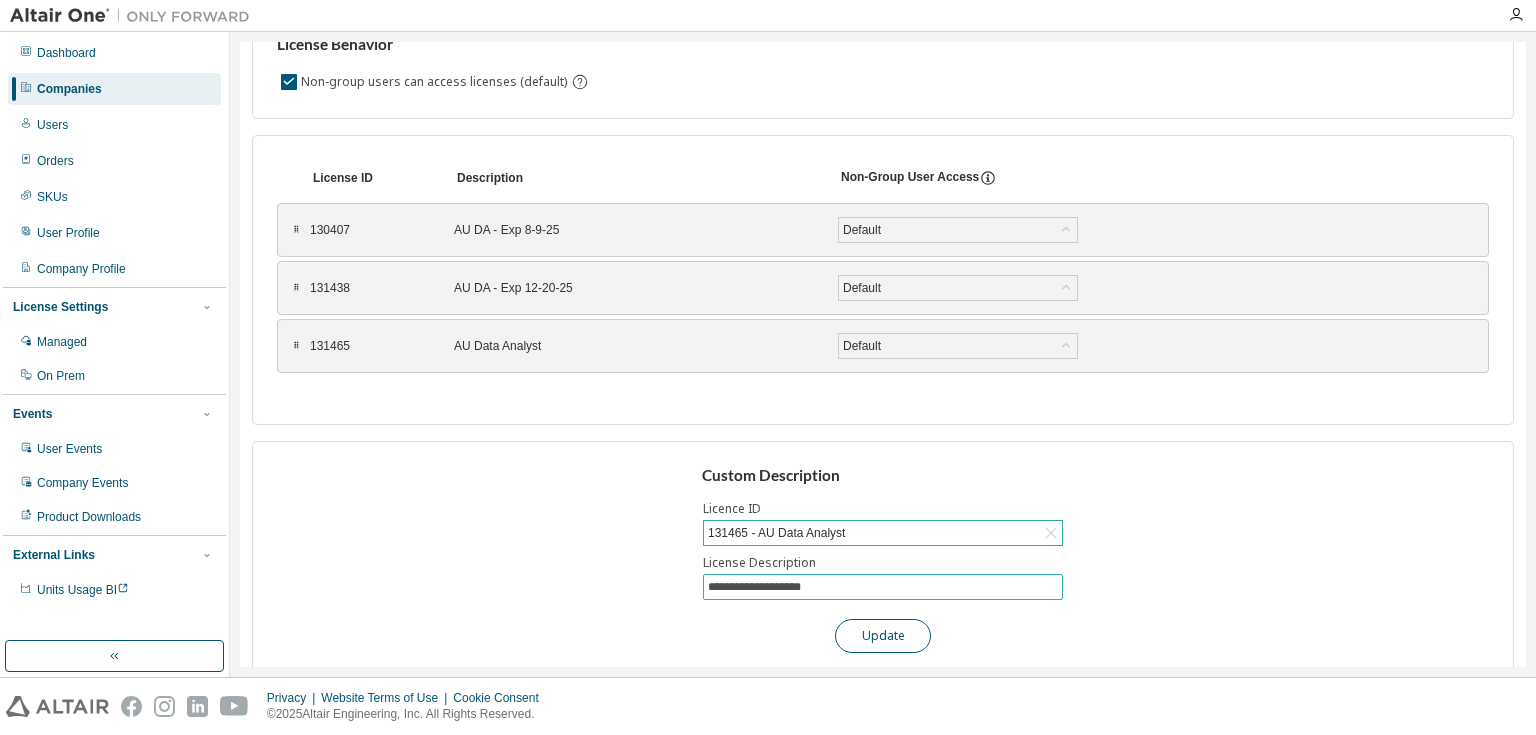 type on "**********" 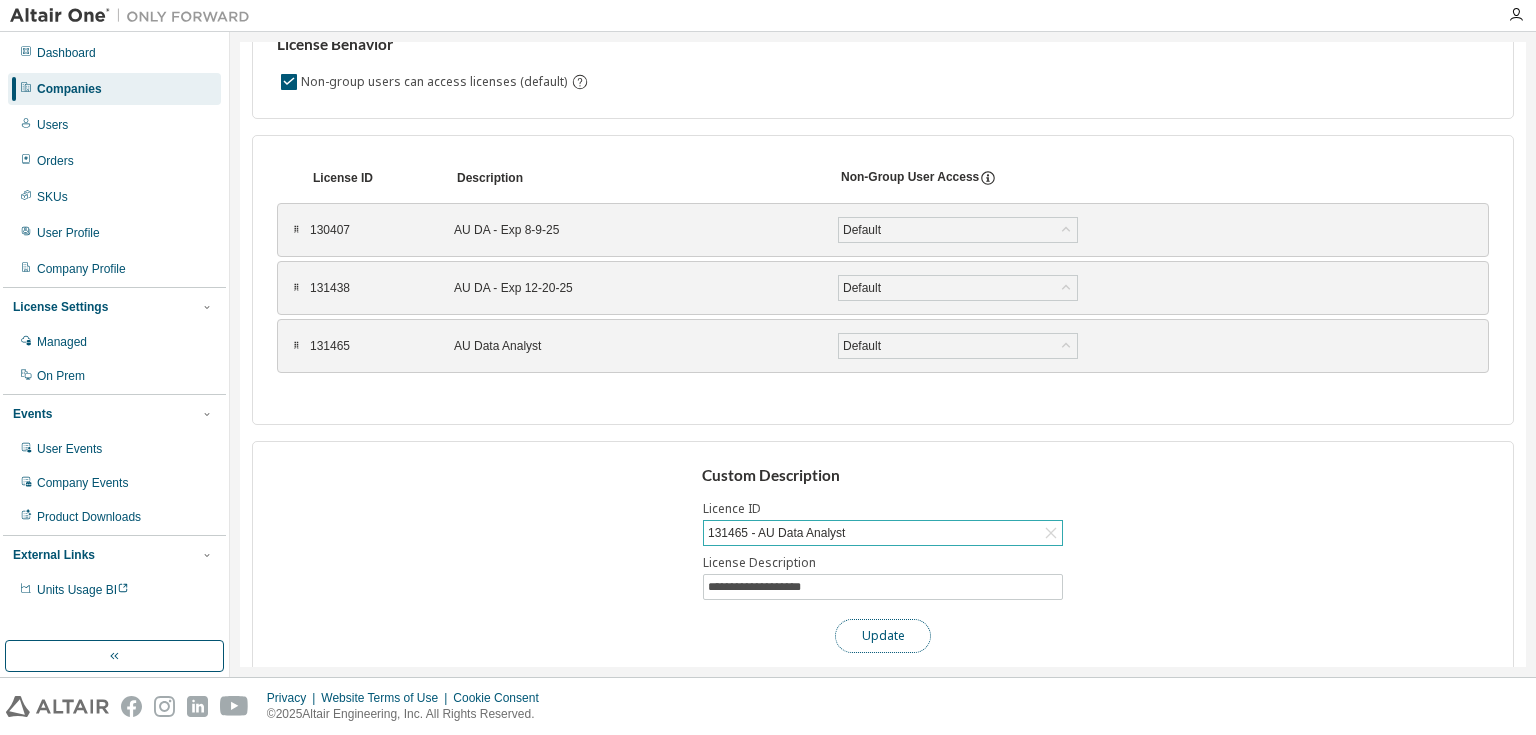 click on "Update" at bounding box center (883, 636) 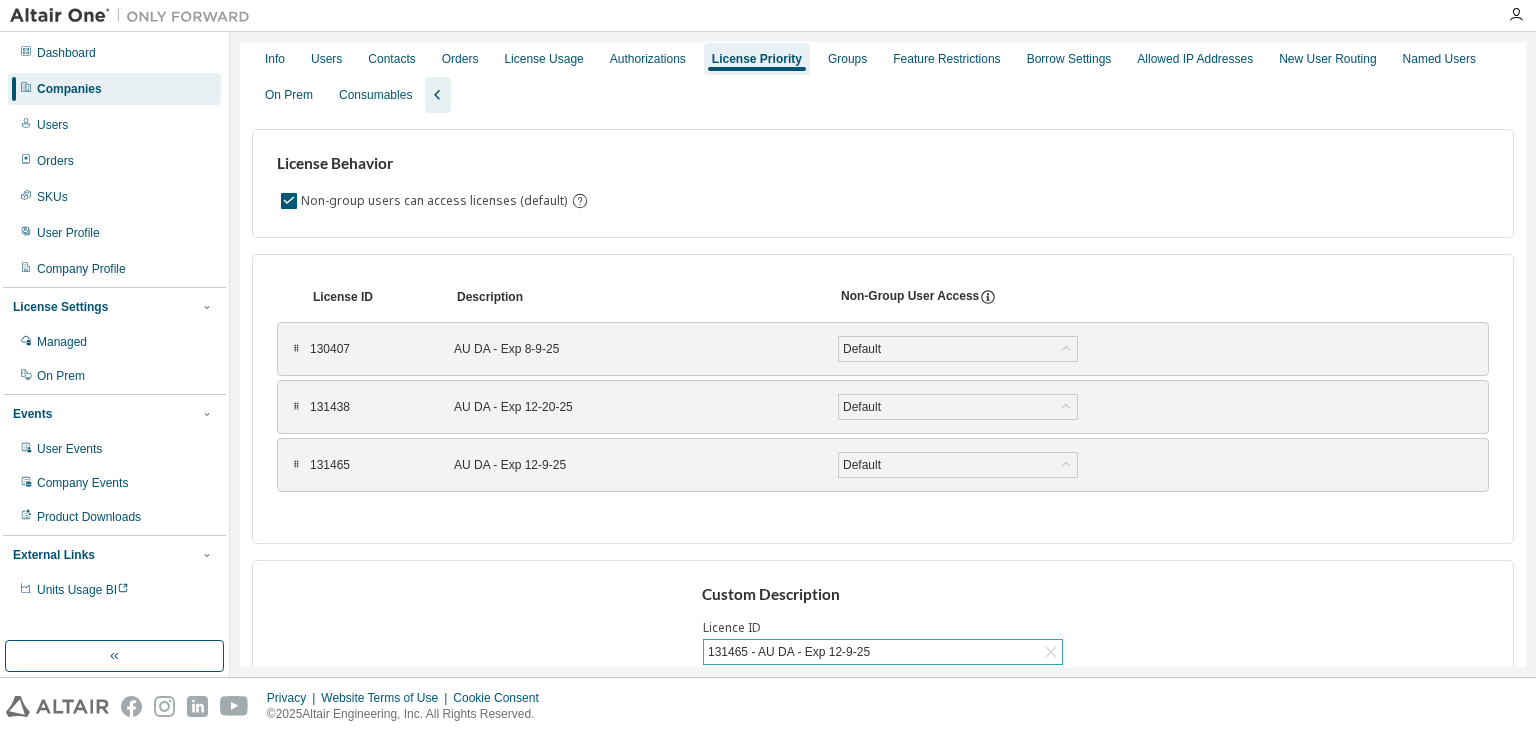 scroll, scrollTop: 0, scrollLeft: 0, axis: both 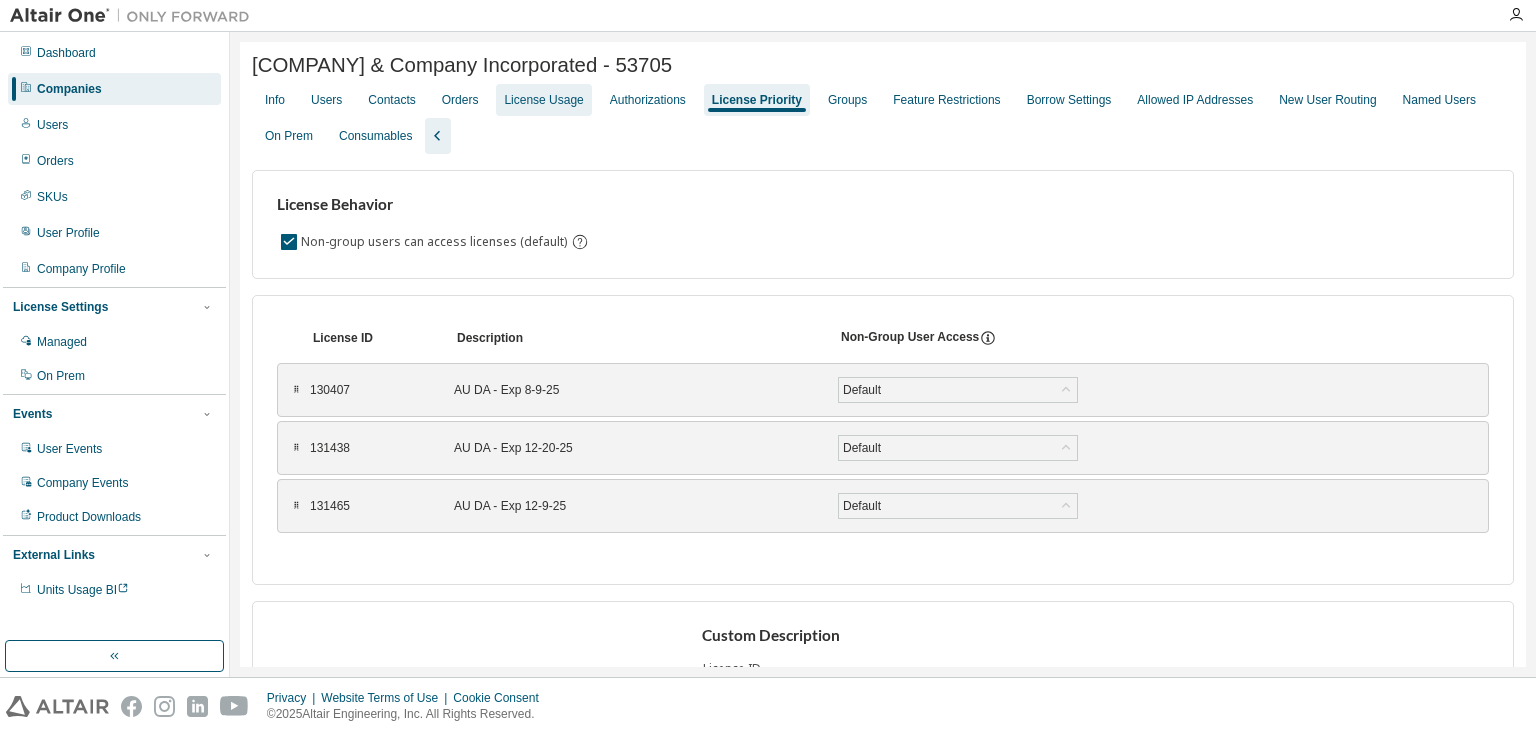 click on "License Usage" at bounding box center (543, 100) 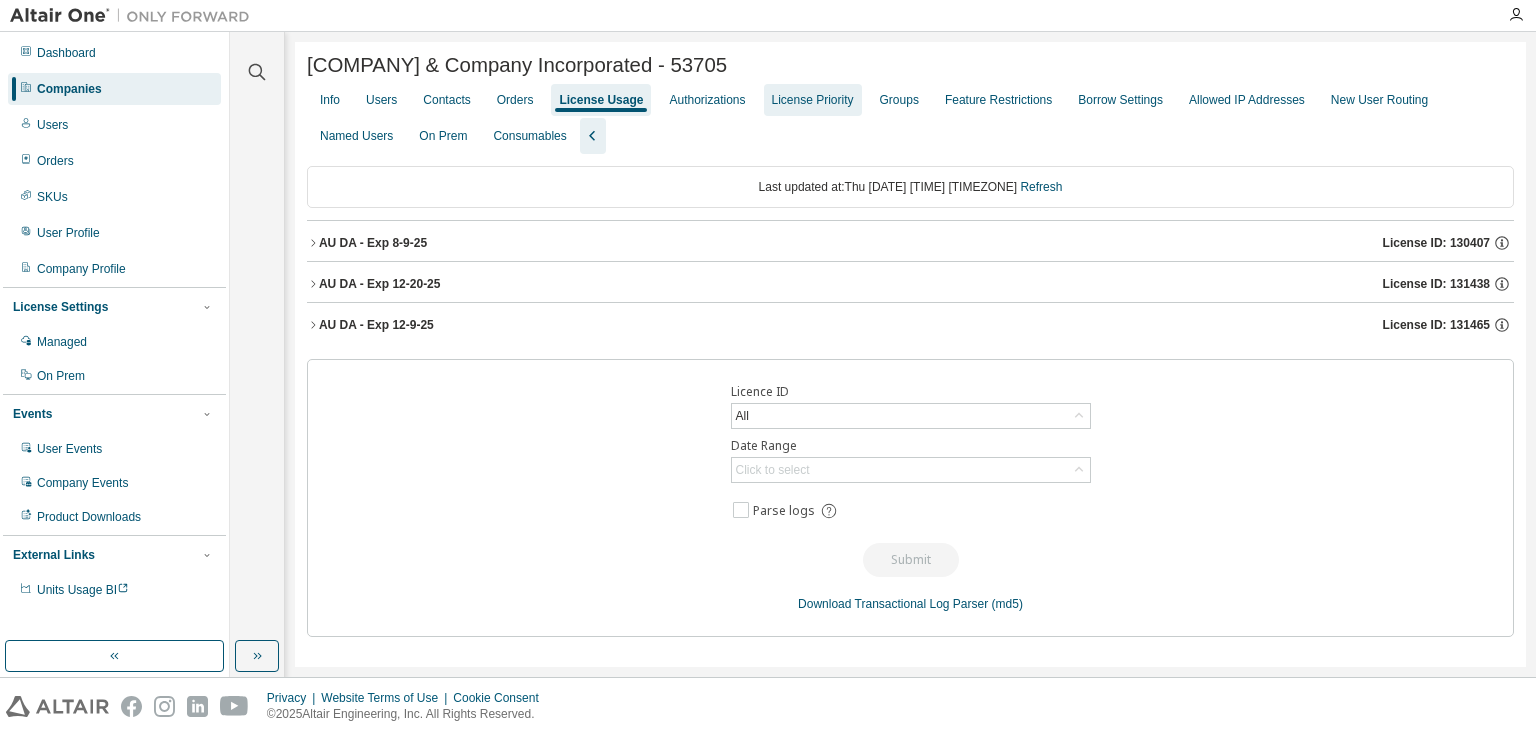 click on "License Priority" at bounding box center [813, 100] 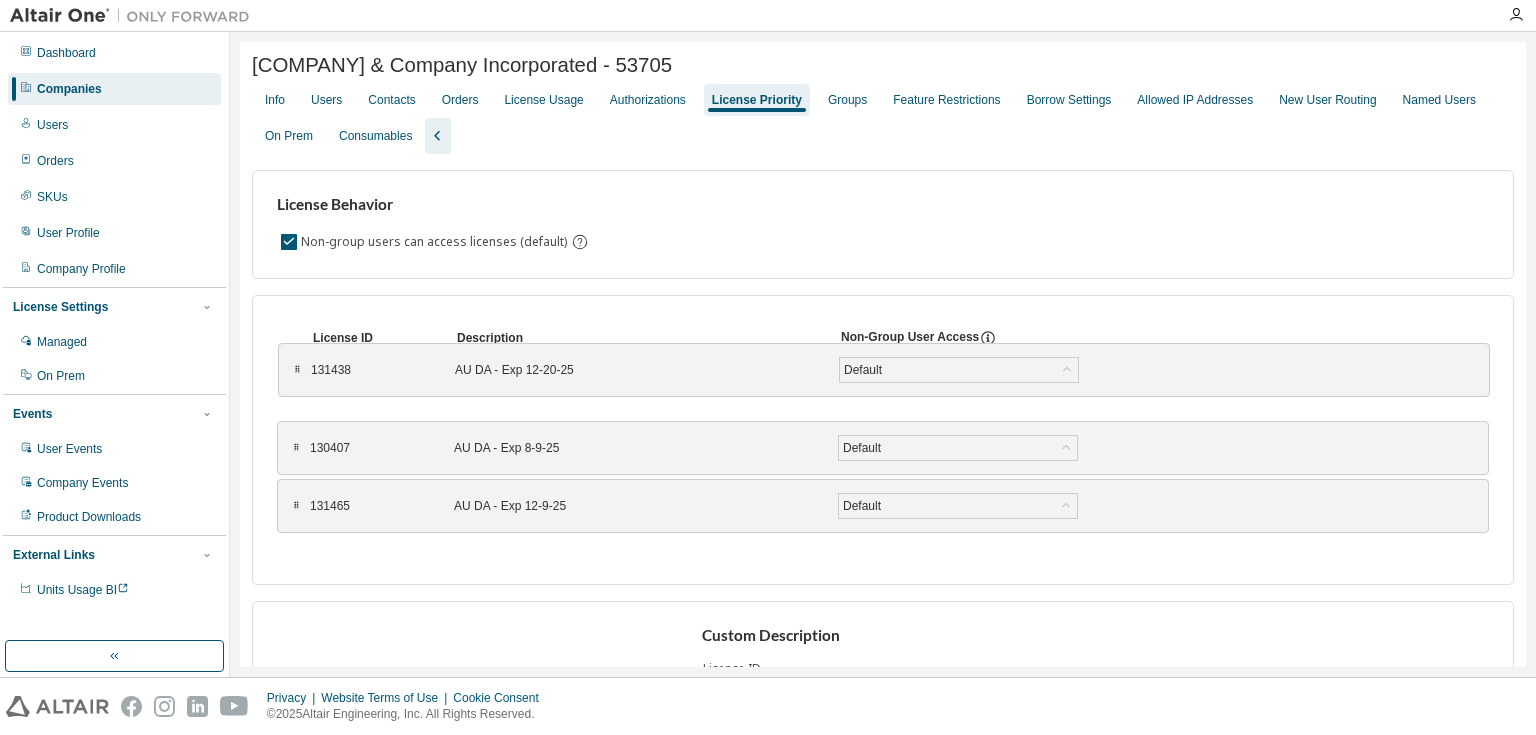 drag, startPoint x: 290, startPoint y: 452, endPoint x: 291, endPoint y: 375, distance: 77.00649 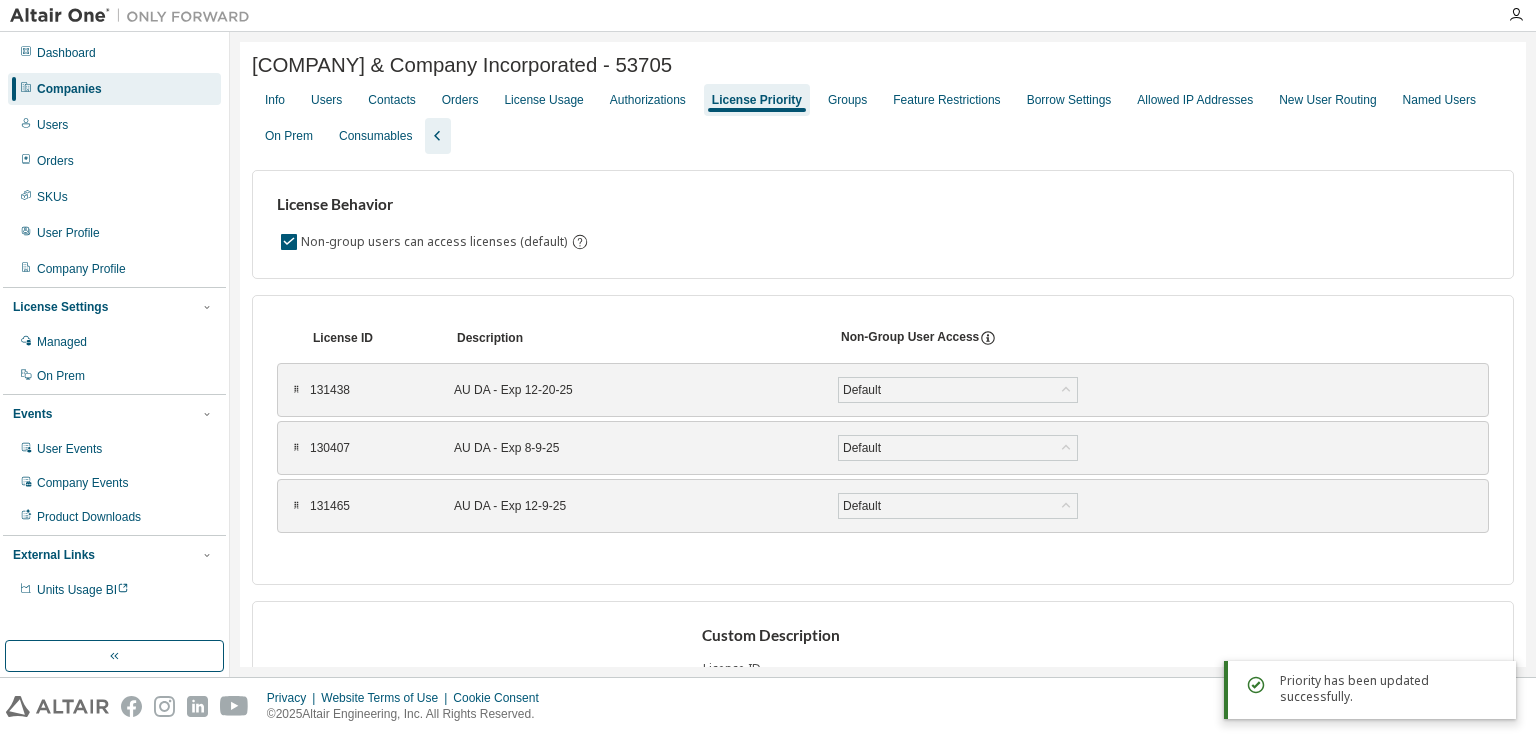 click on "⠿ 131465 AU DA - Exp 12-9-25 Default Save" at bounding box center (883, 506) 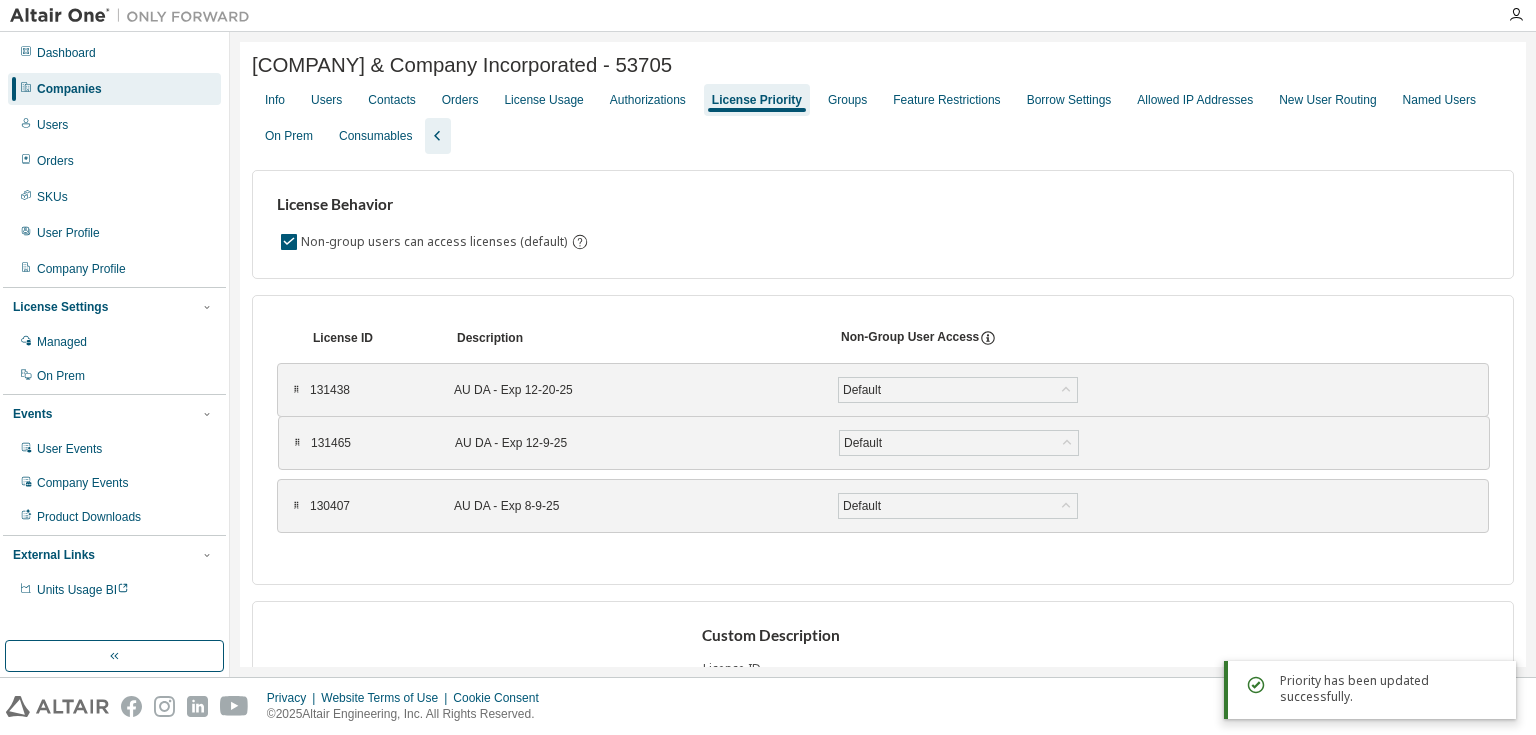 drag, startPoint x: 291, startPoint y: 508, endPoint x: 292, endPoint y: 444, distance: 64.00781 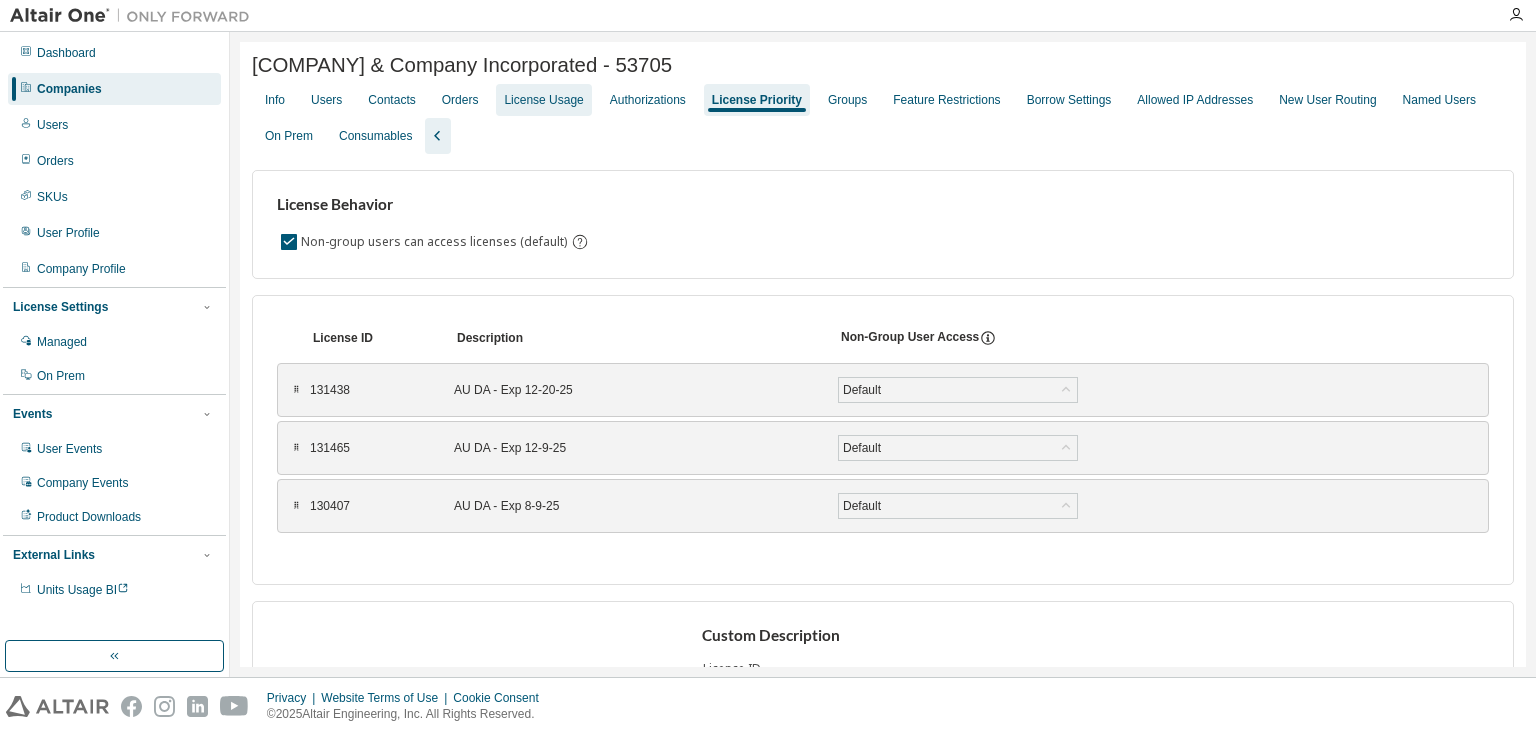 click on "License Usage" at bounding box center [543, 100] 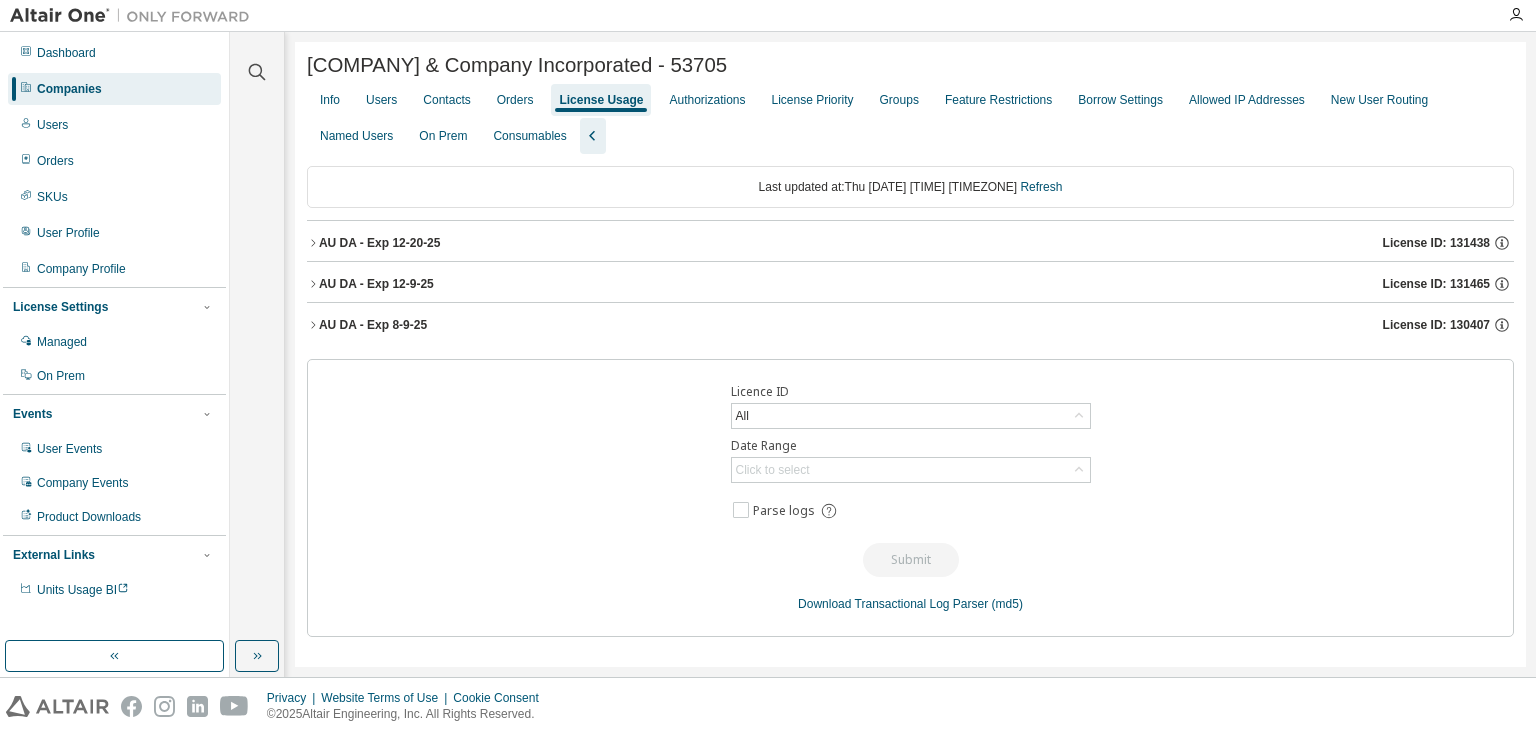 click 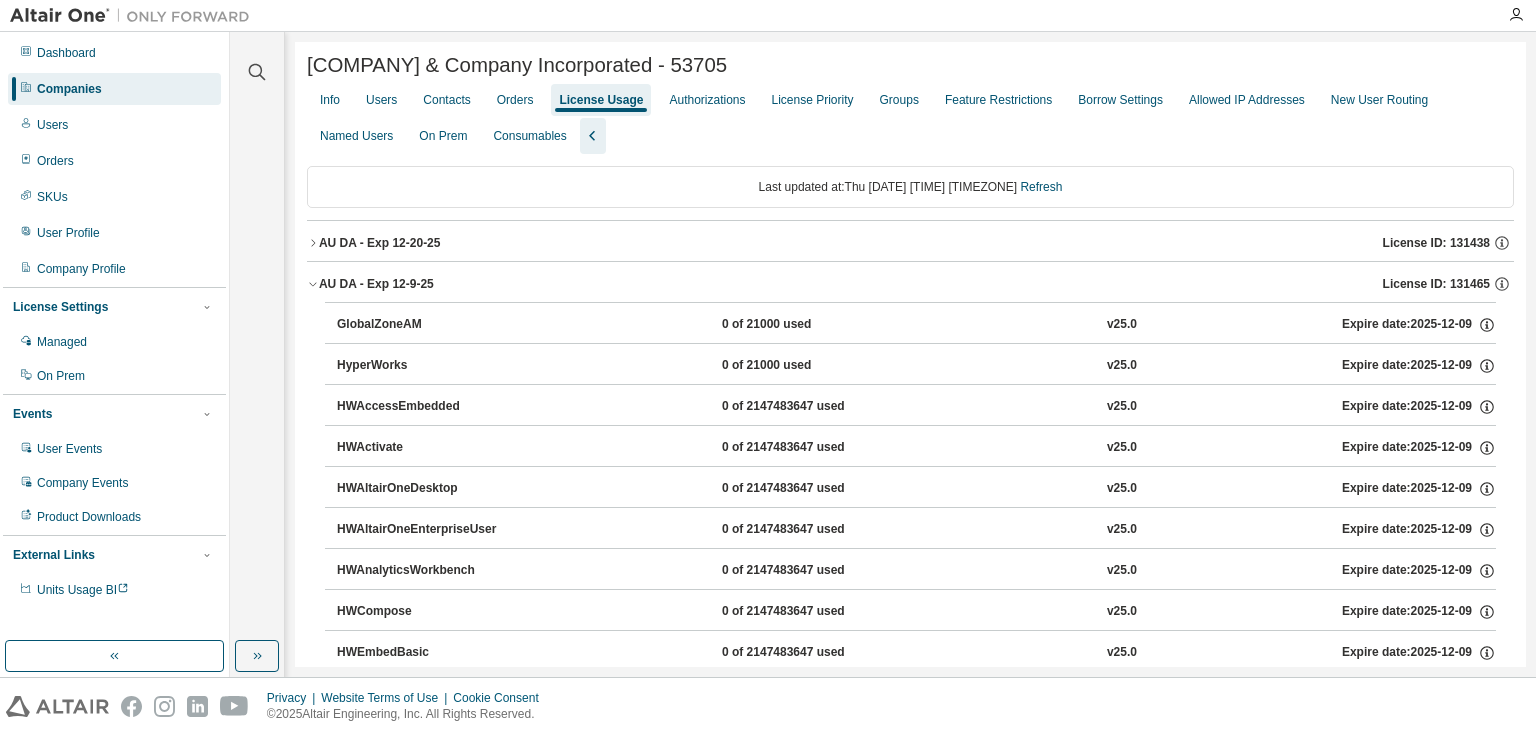 click 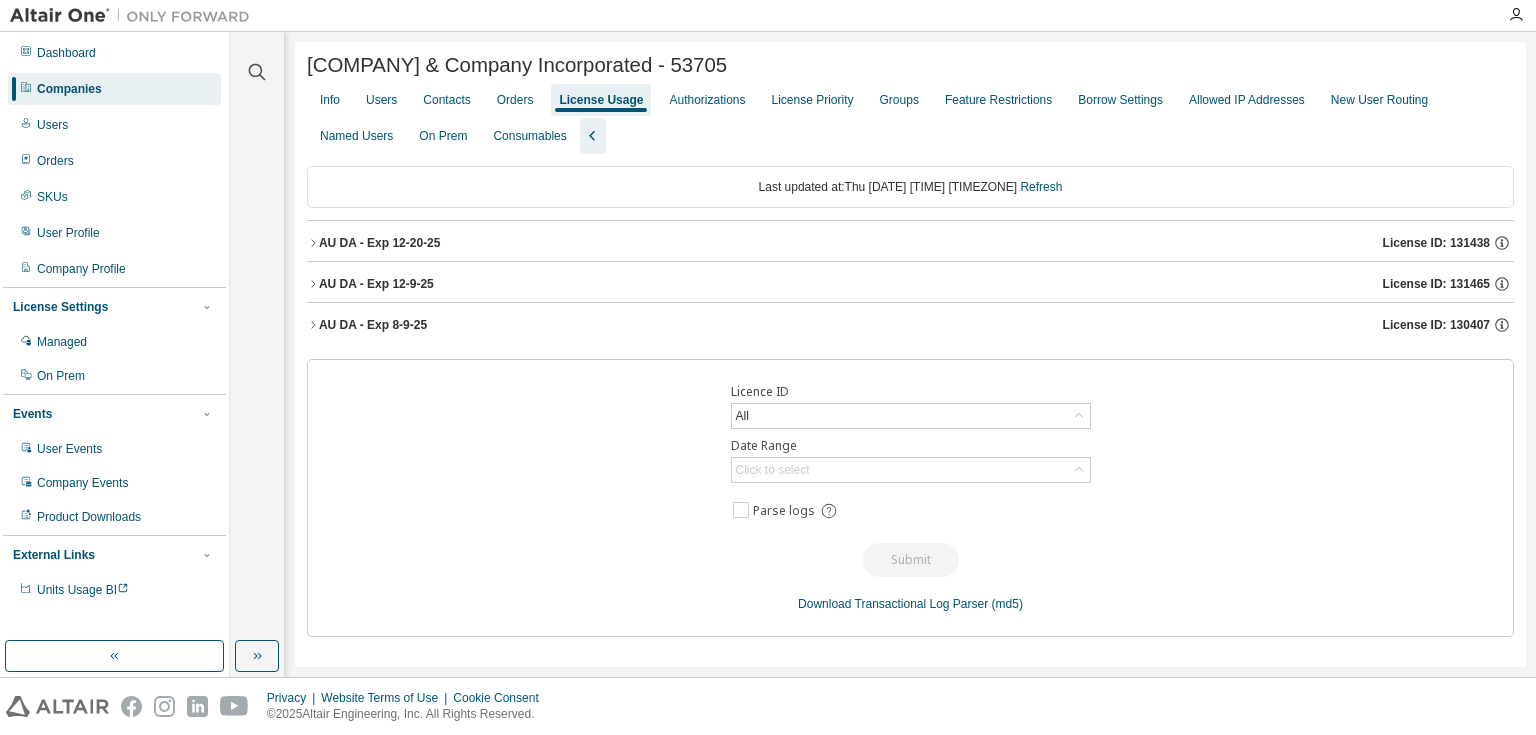 click 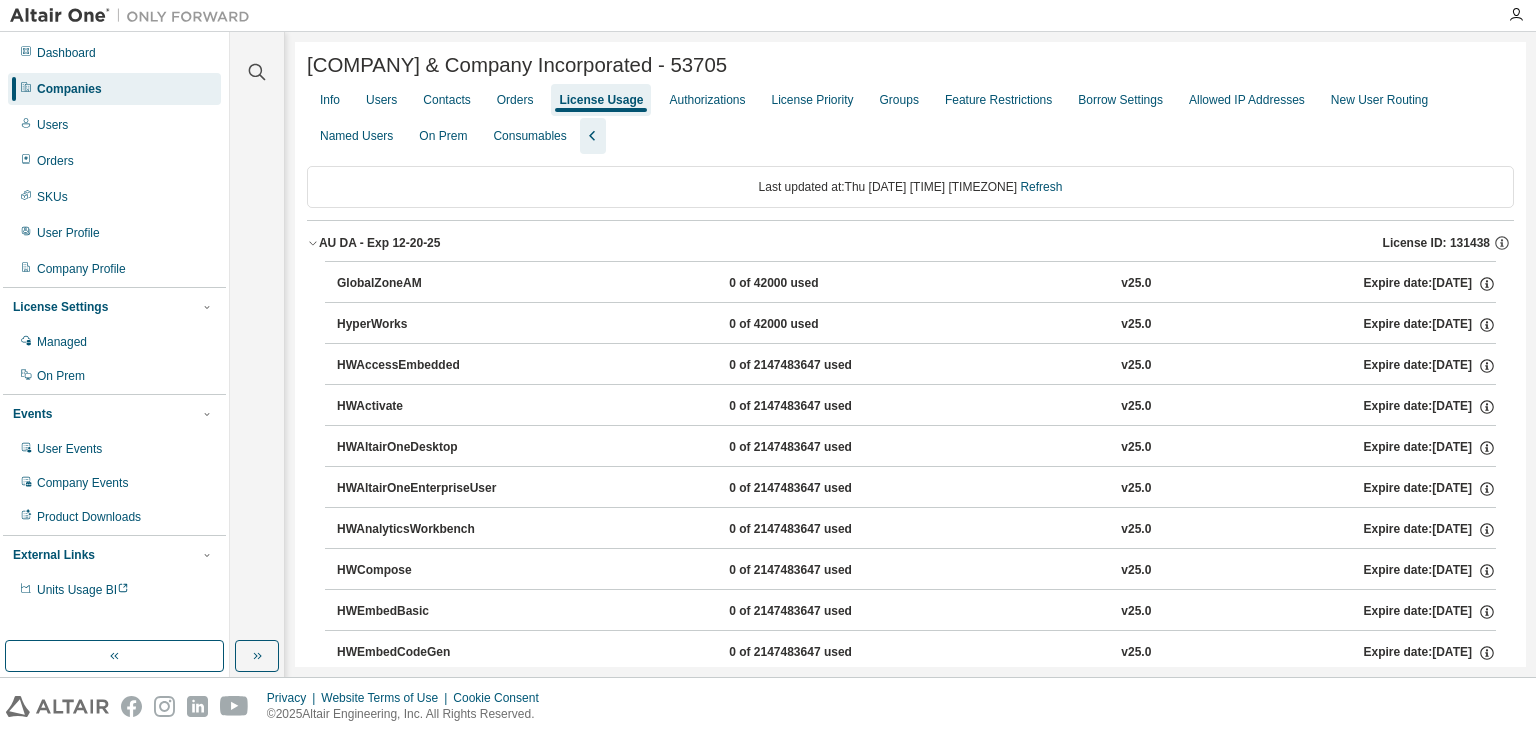click 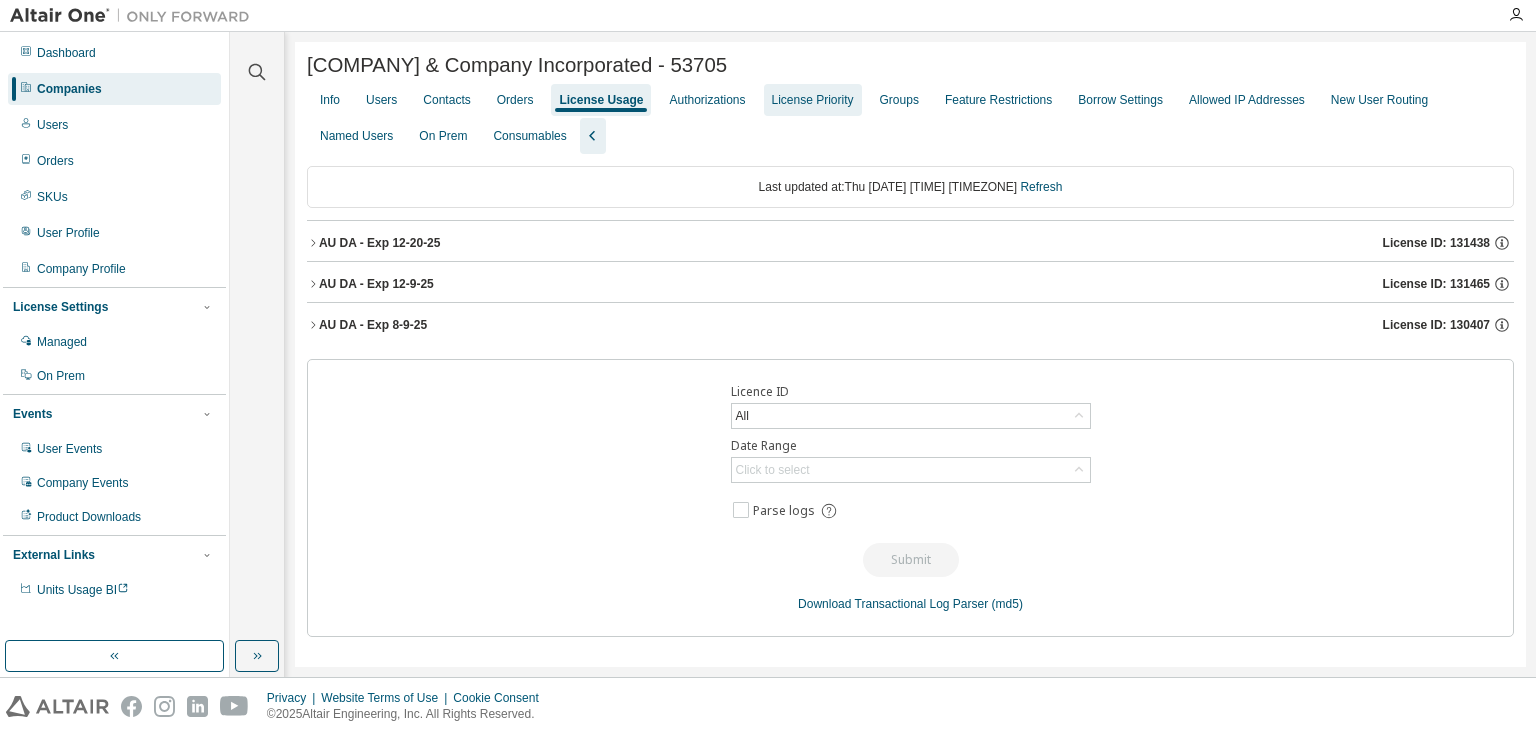 click on "License Priority" at bounding box center (813, 100) 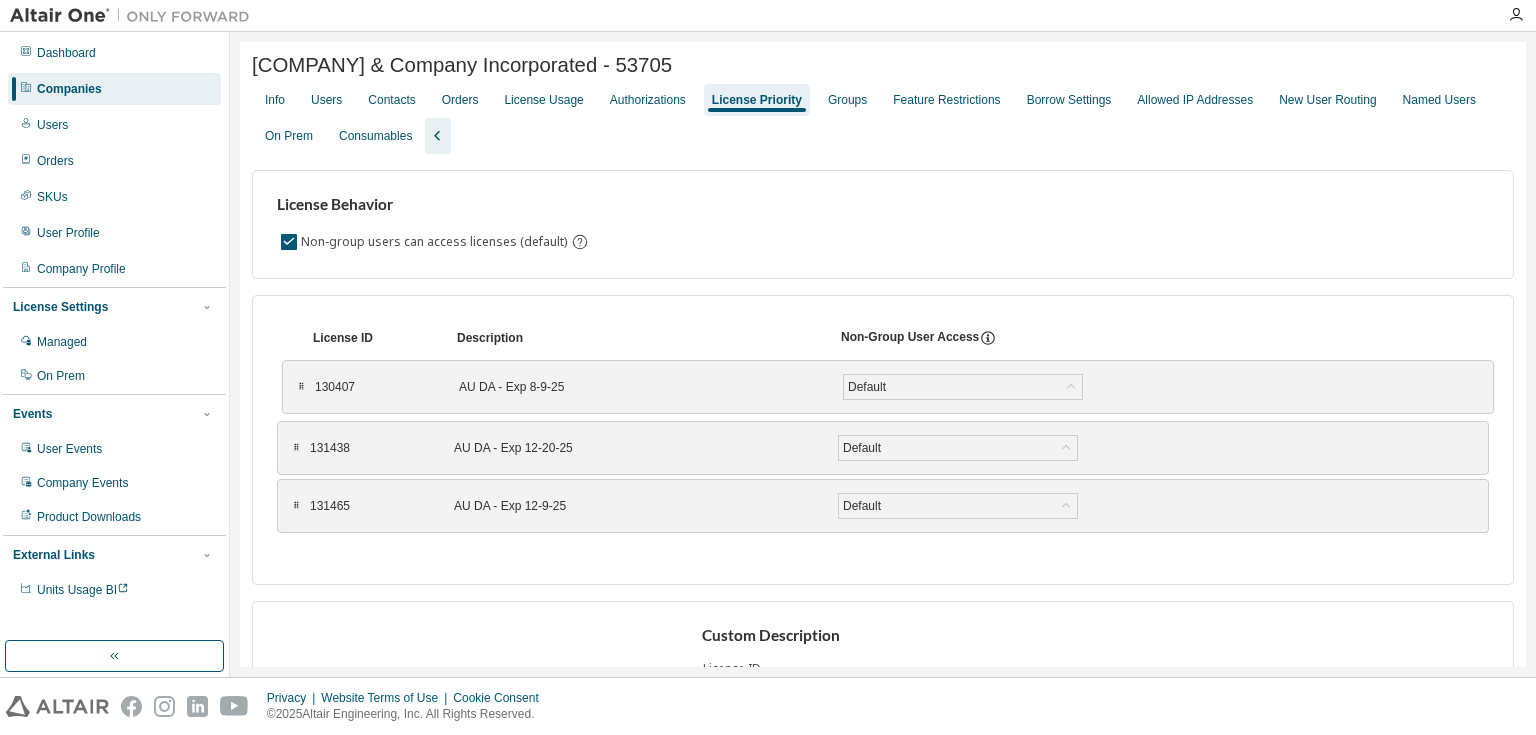 drag, startPoint x: 292, startPoint y: 515, endPoint x: 296, endPoint y: 396, distance: 119.06721 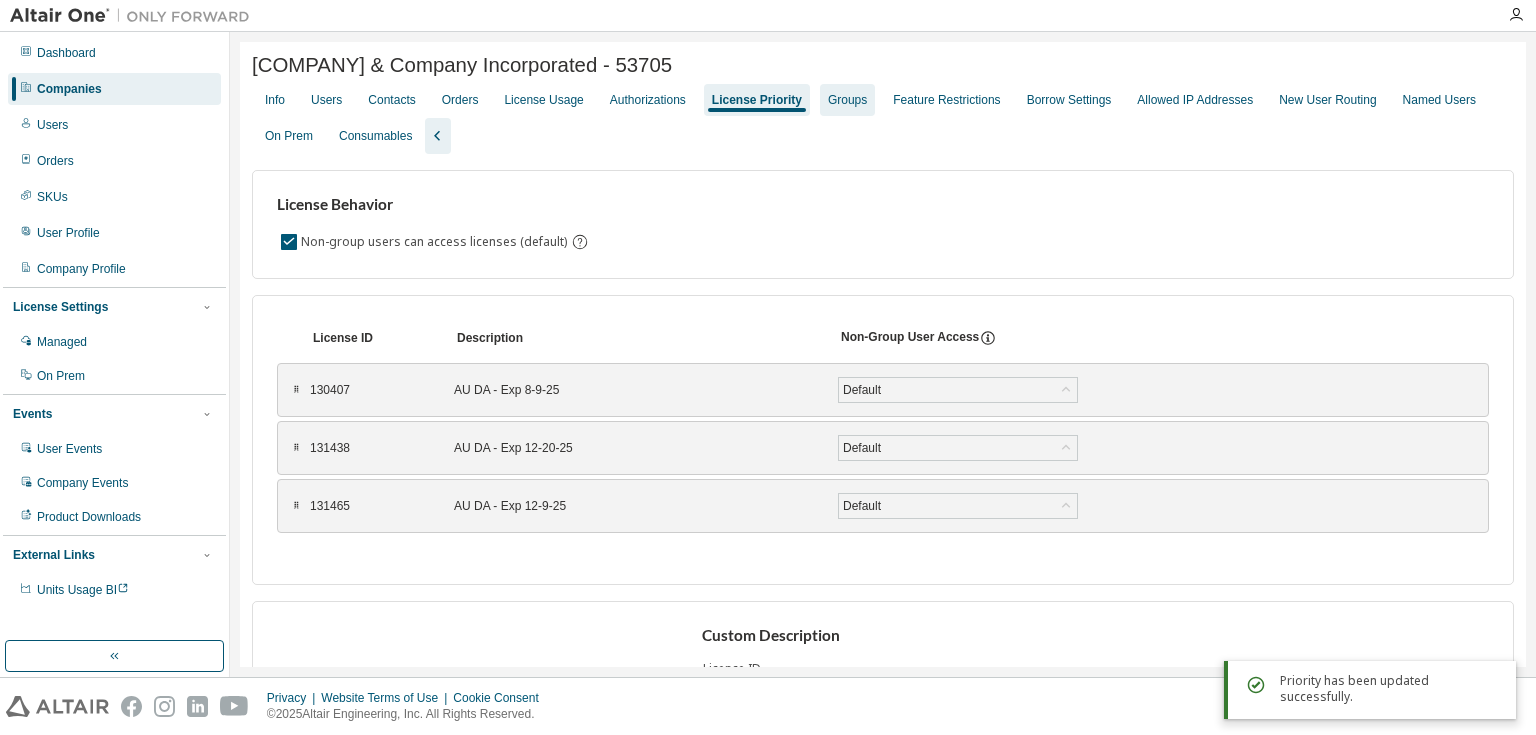 click on "Groups" at bounding box center [847, 100] 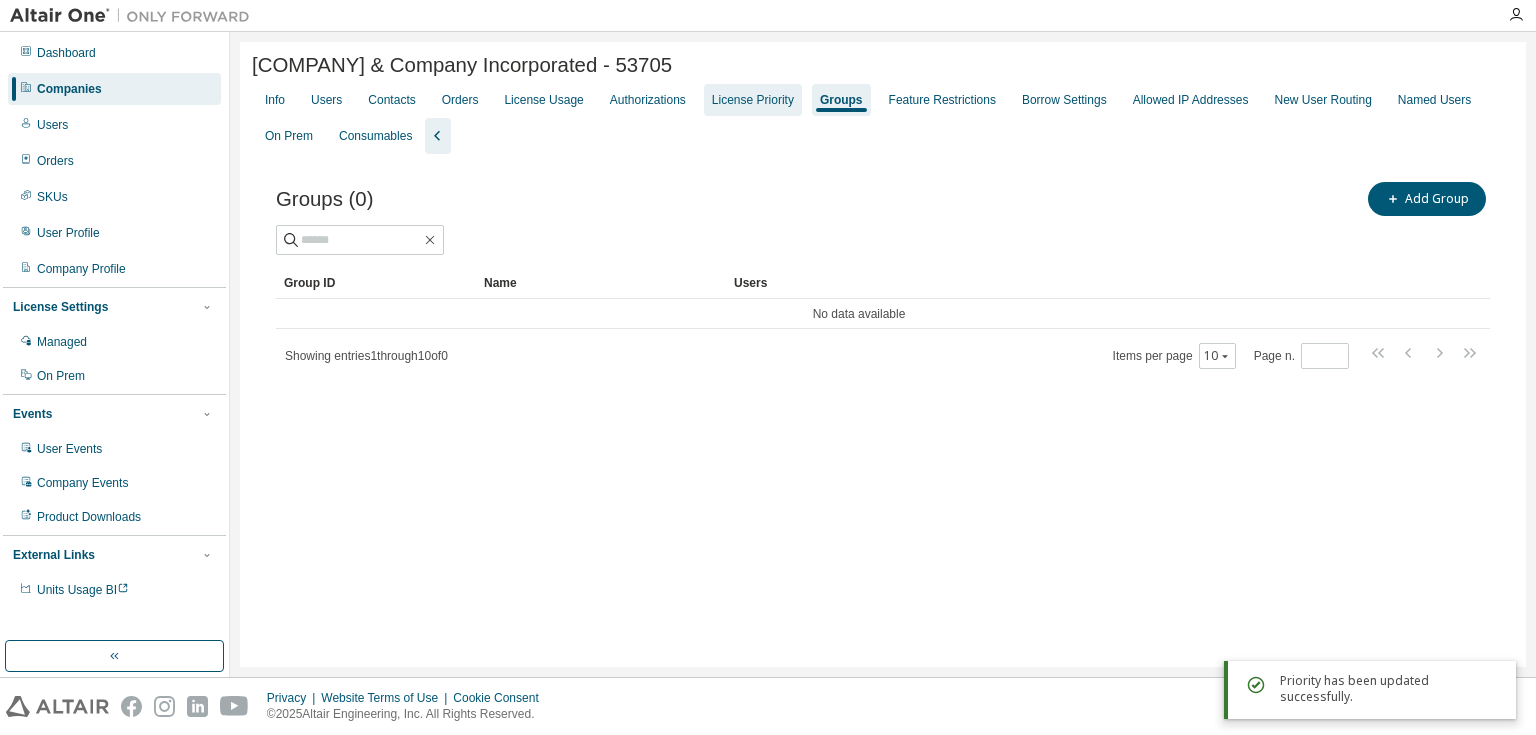 click on "License Priority" at bounding box center [753, 100] 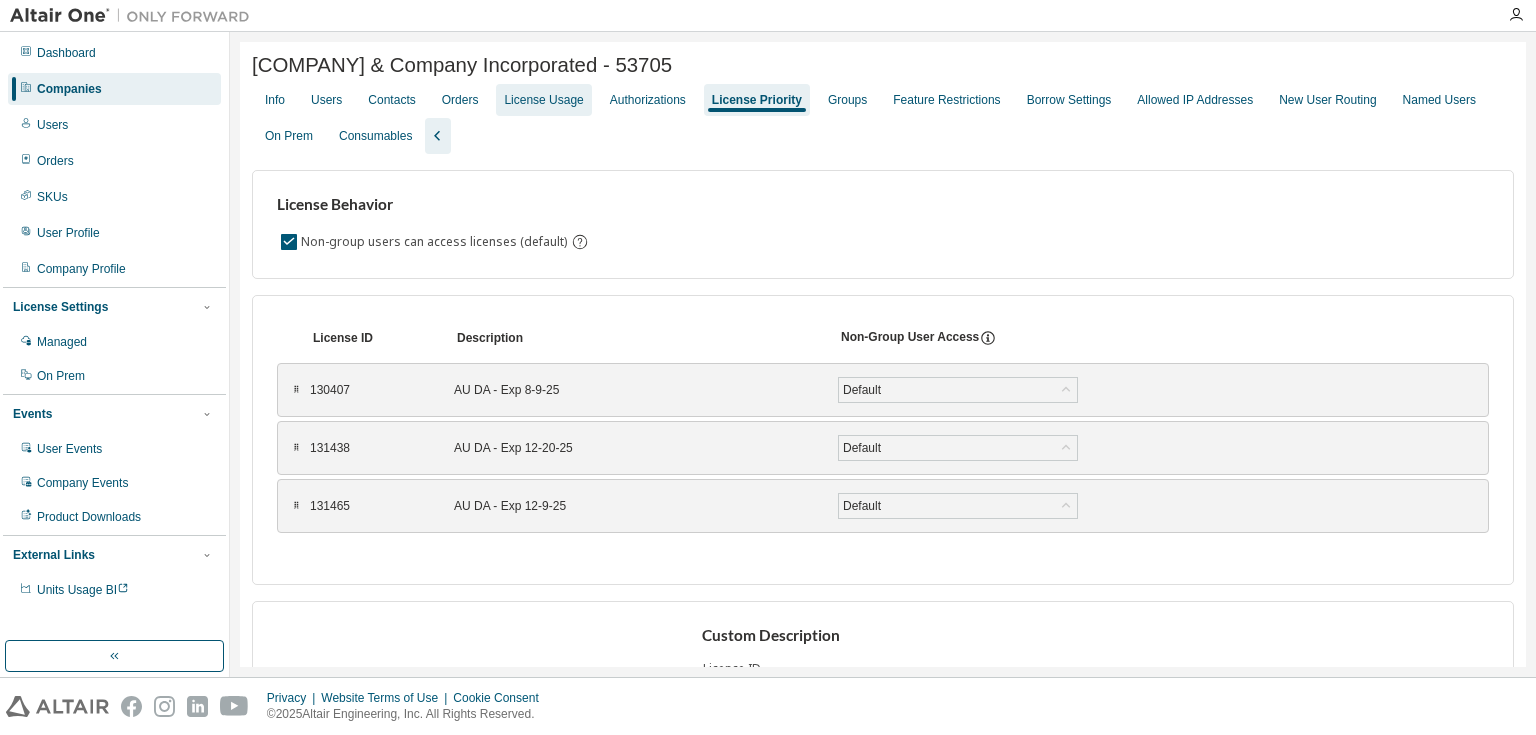 click on "License Usage" at bounding box center (543, 100) 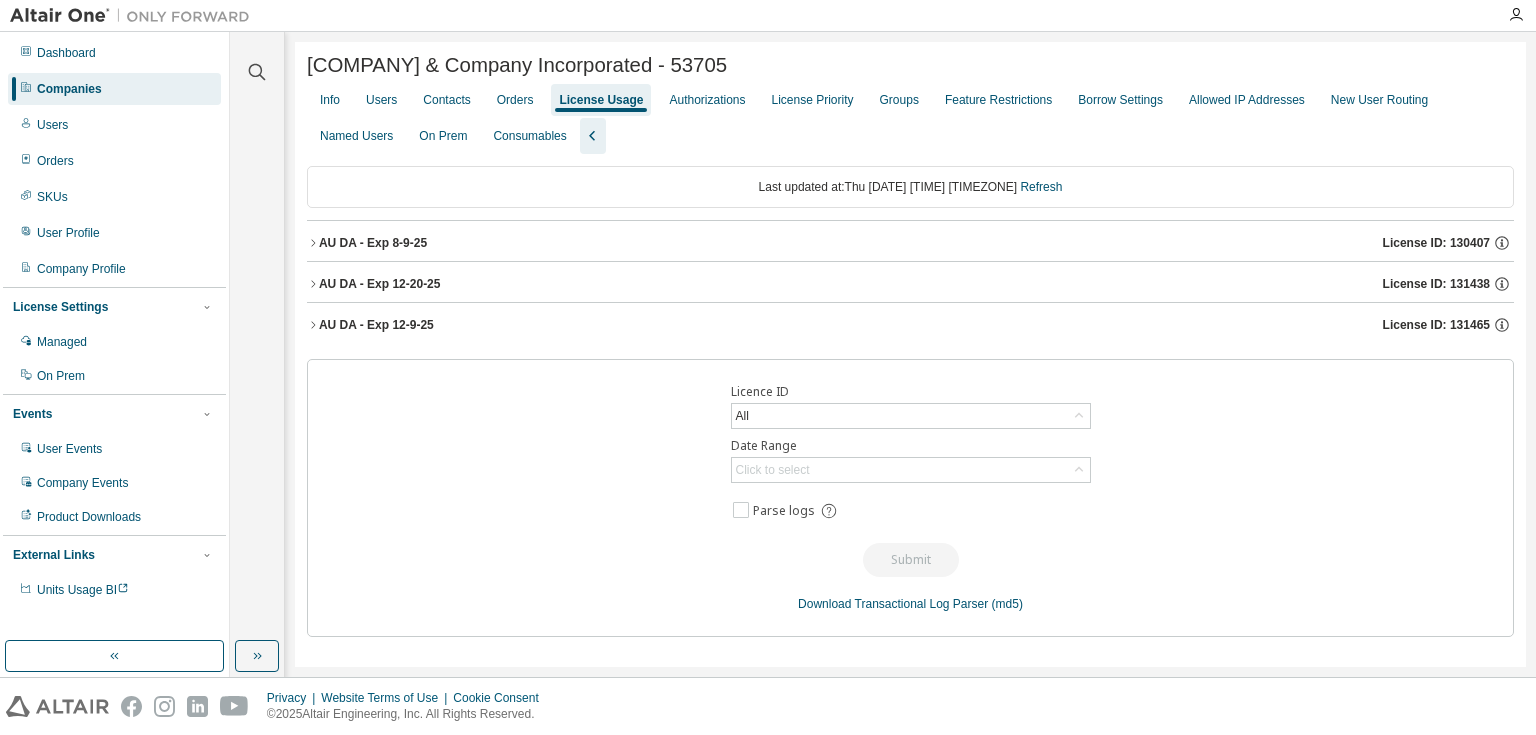 click 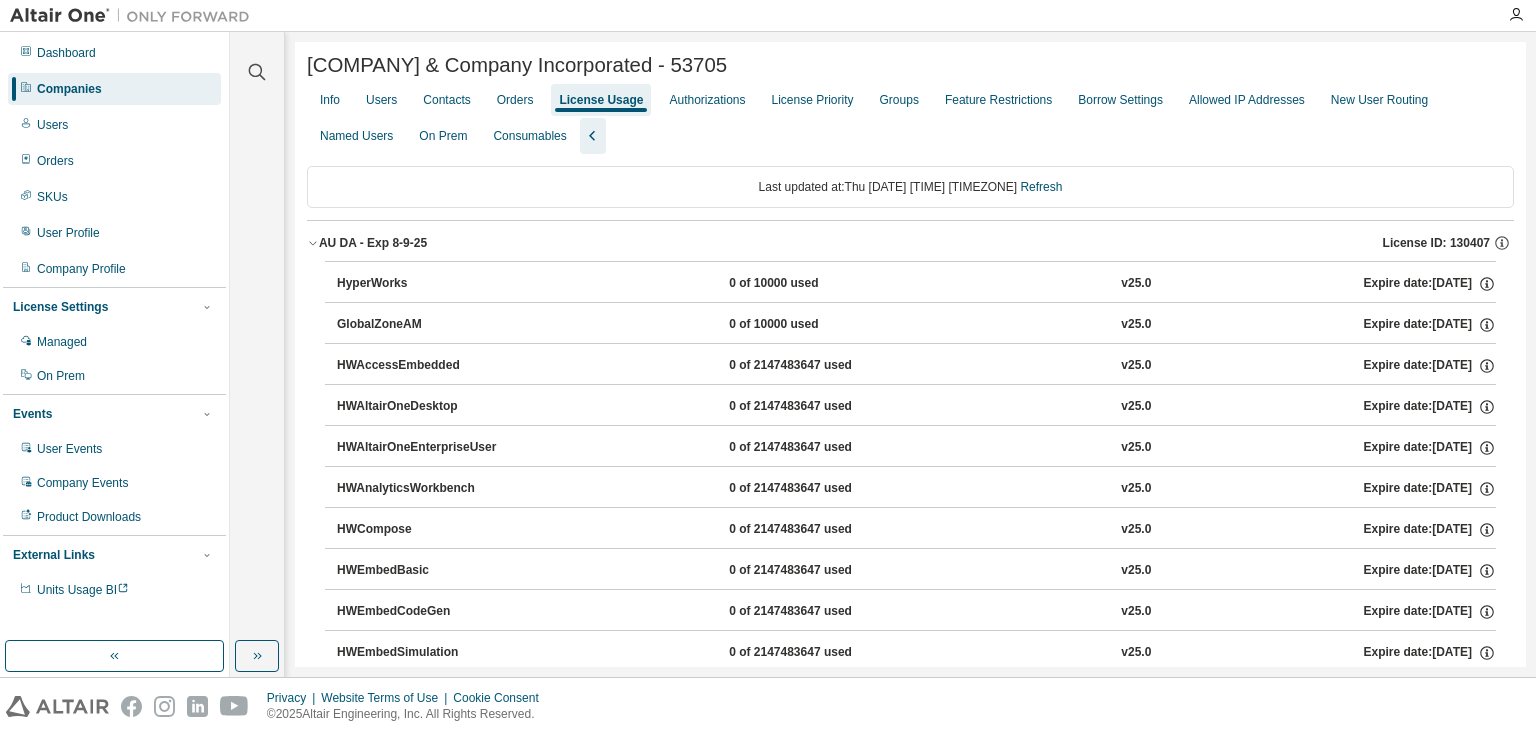 click 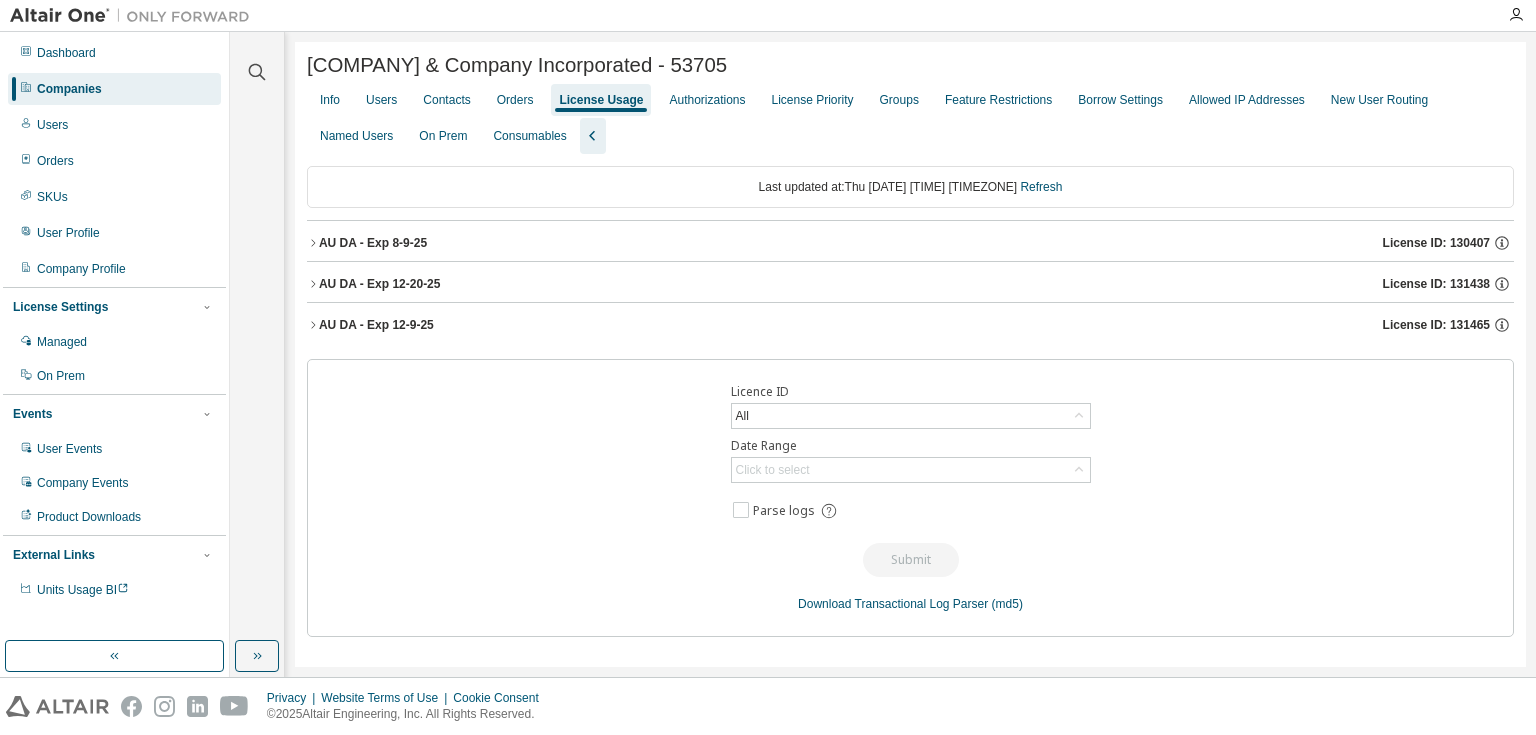 click 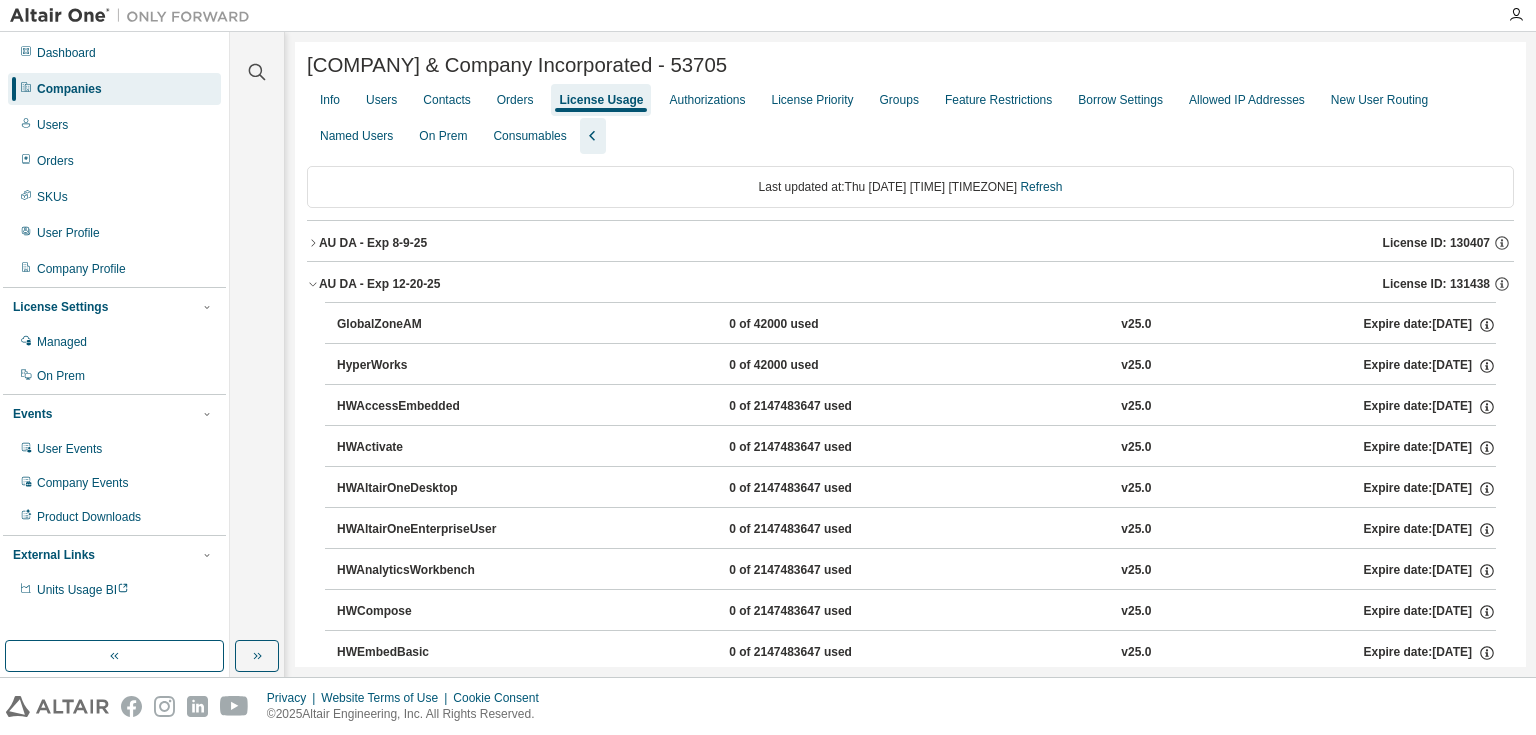 click 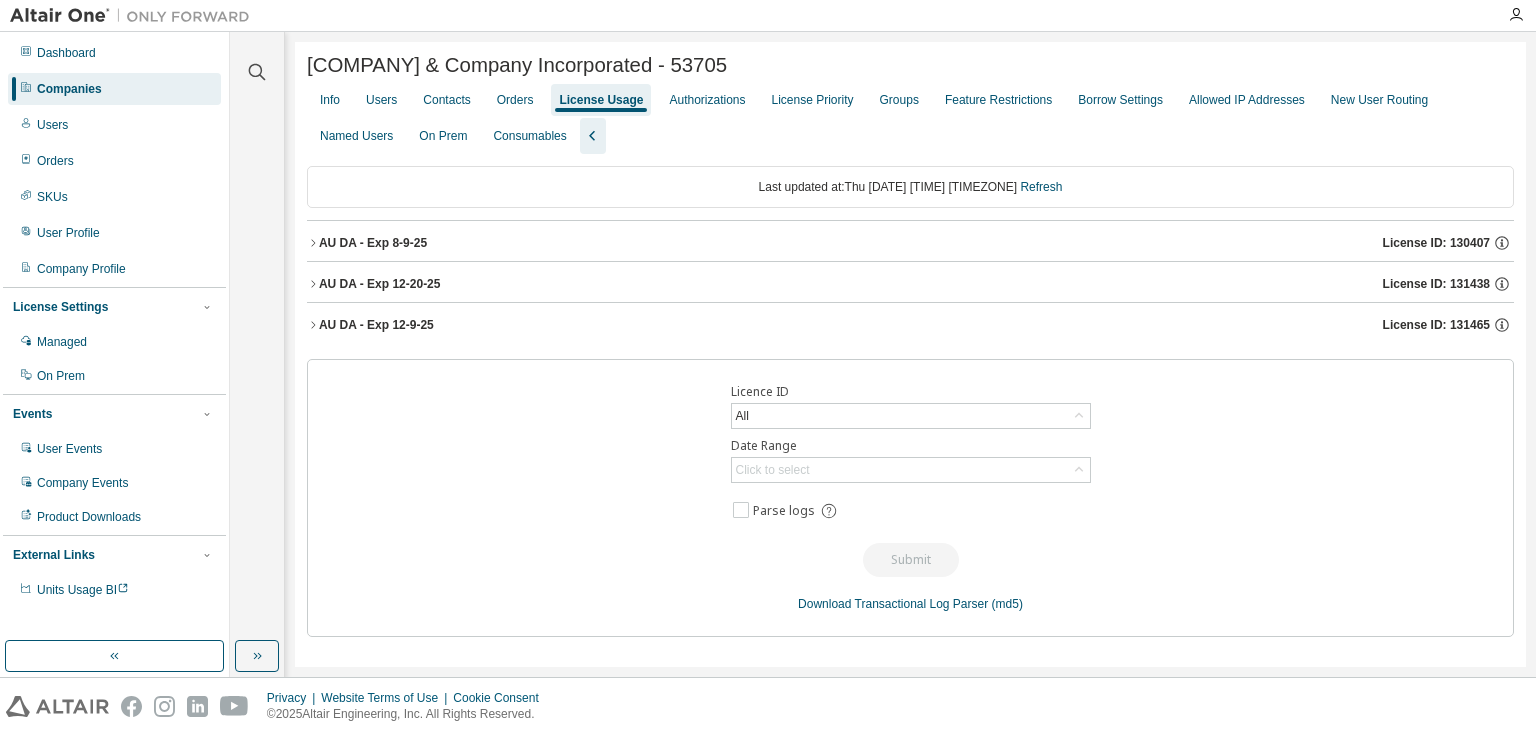 click 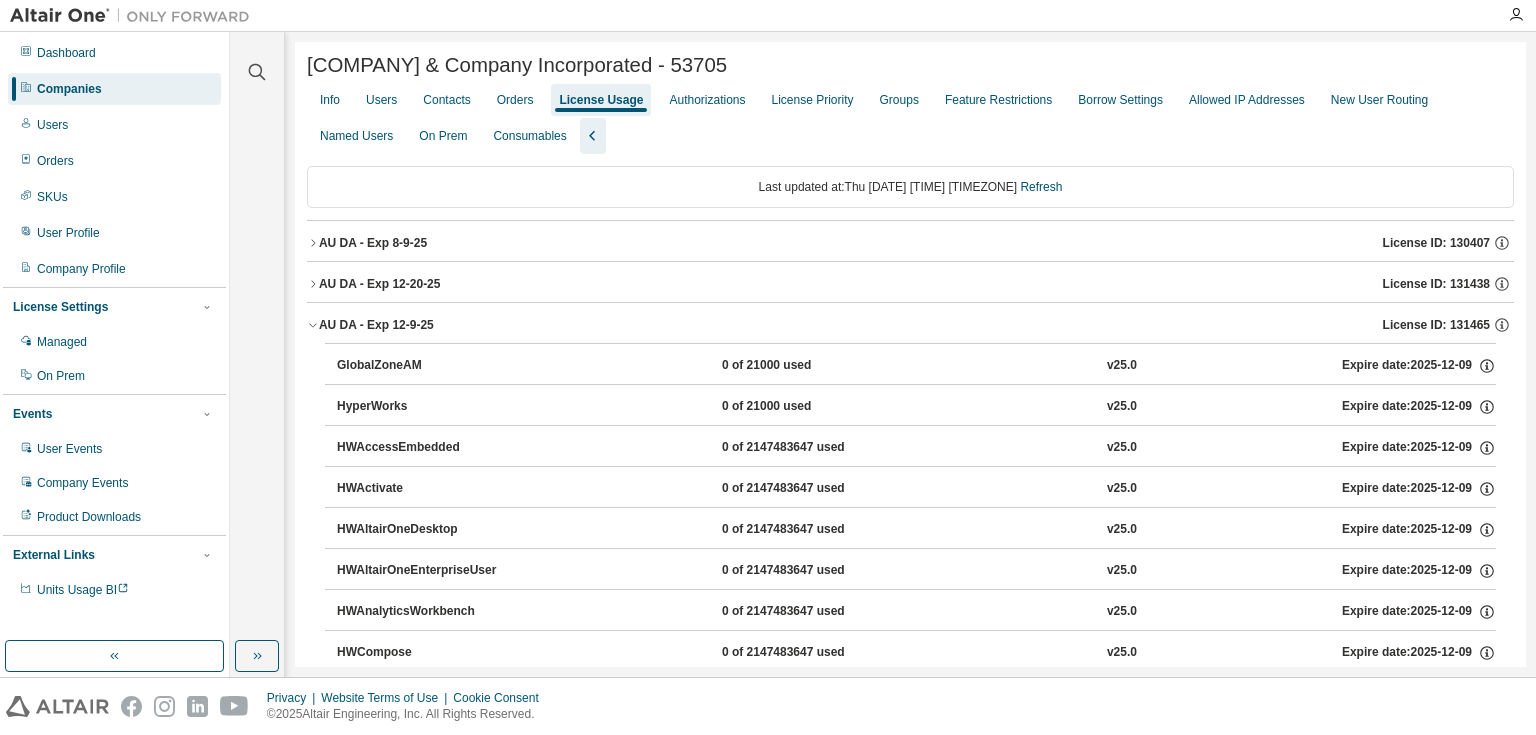 click 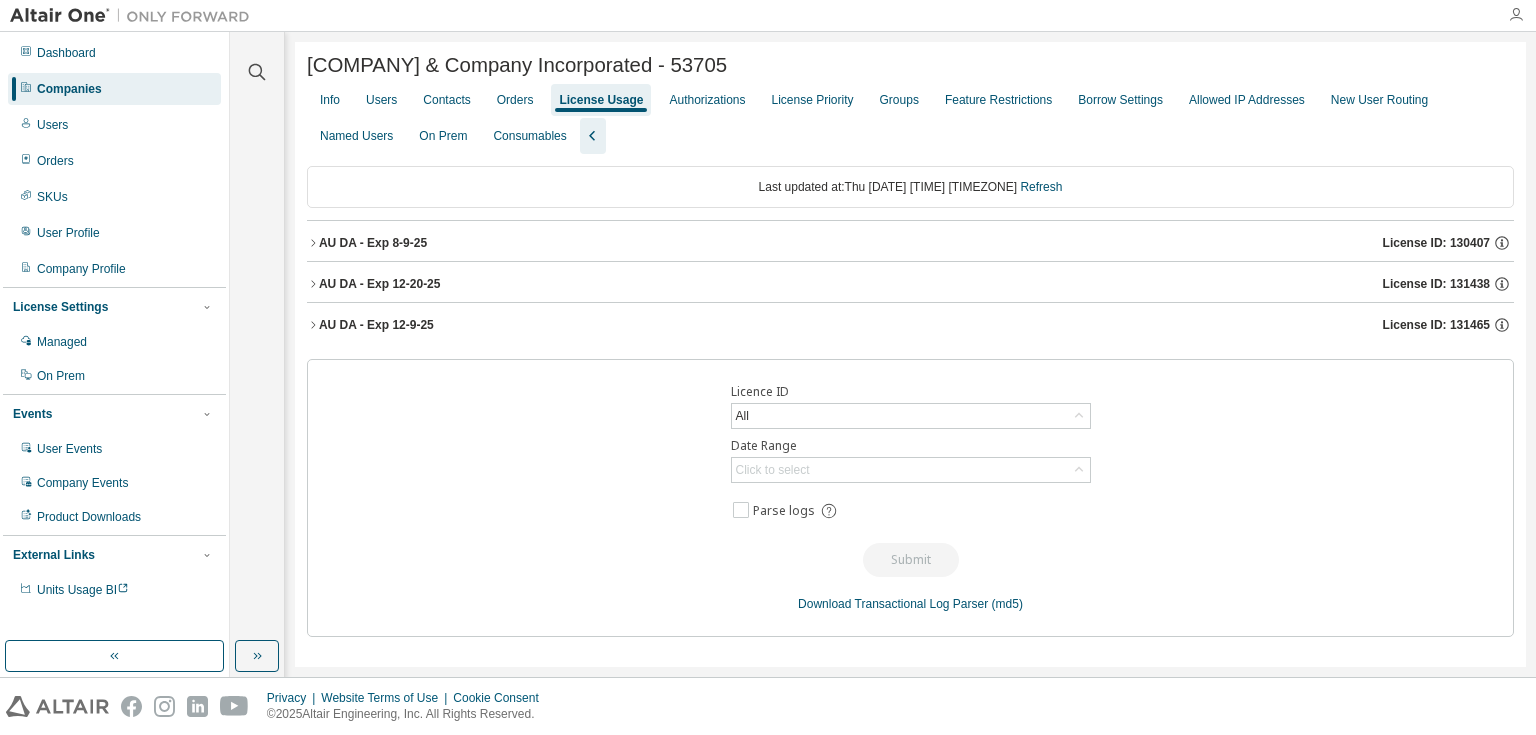 click at bounding box center (1516, 15) 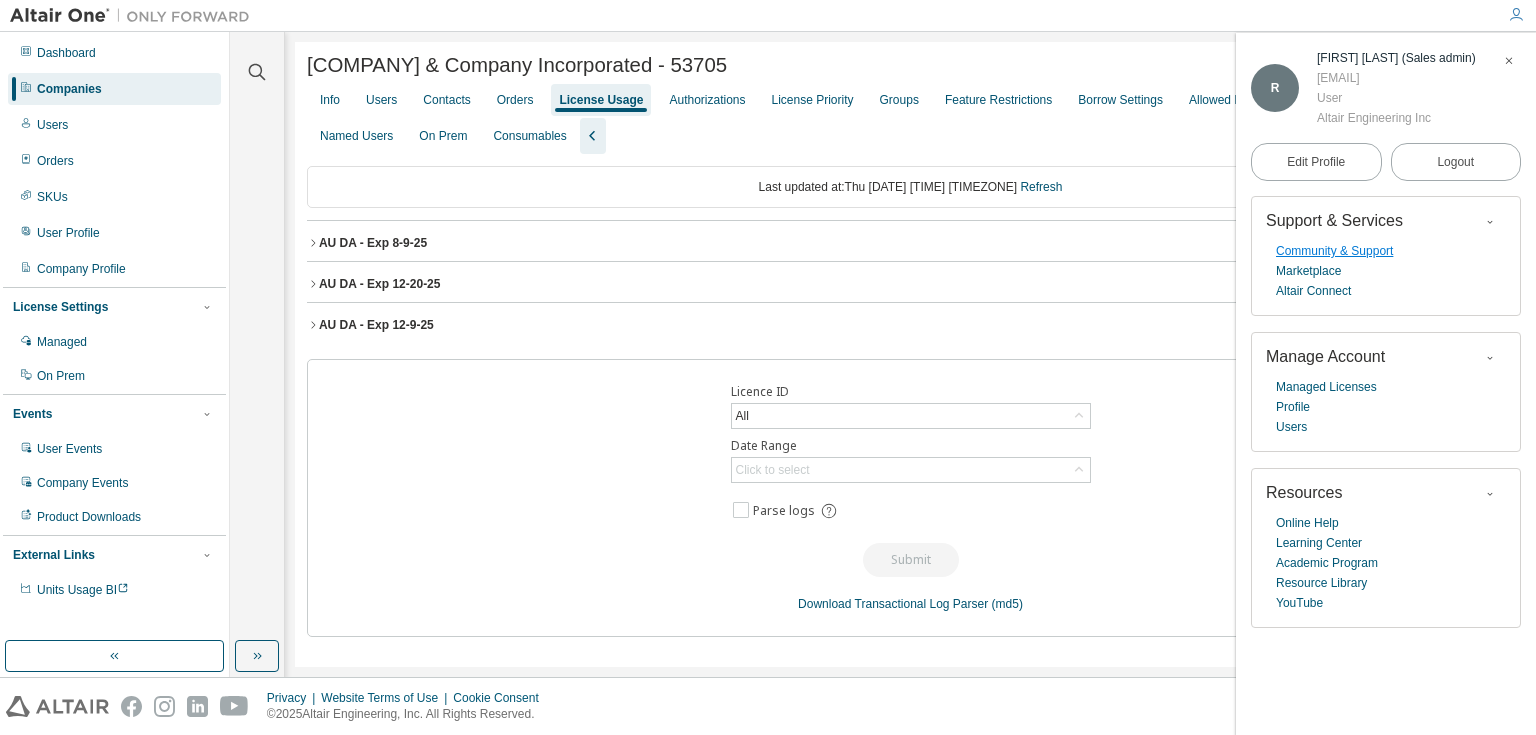 click on "Community & Support" at bounding box center [1334, 251] 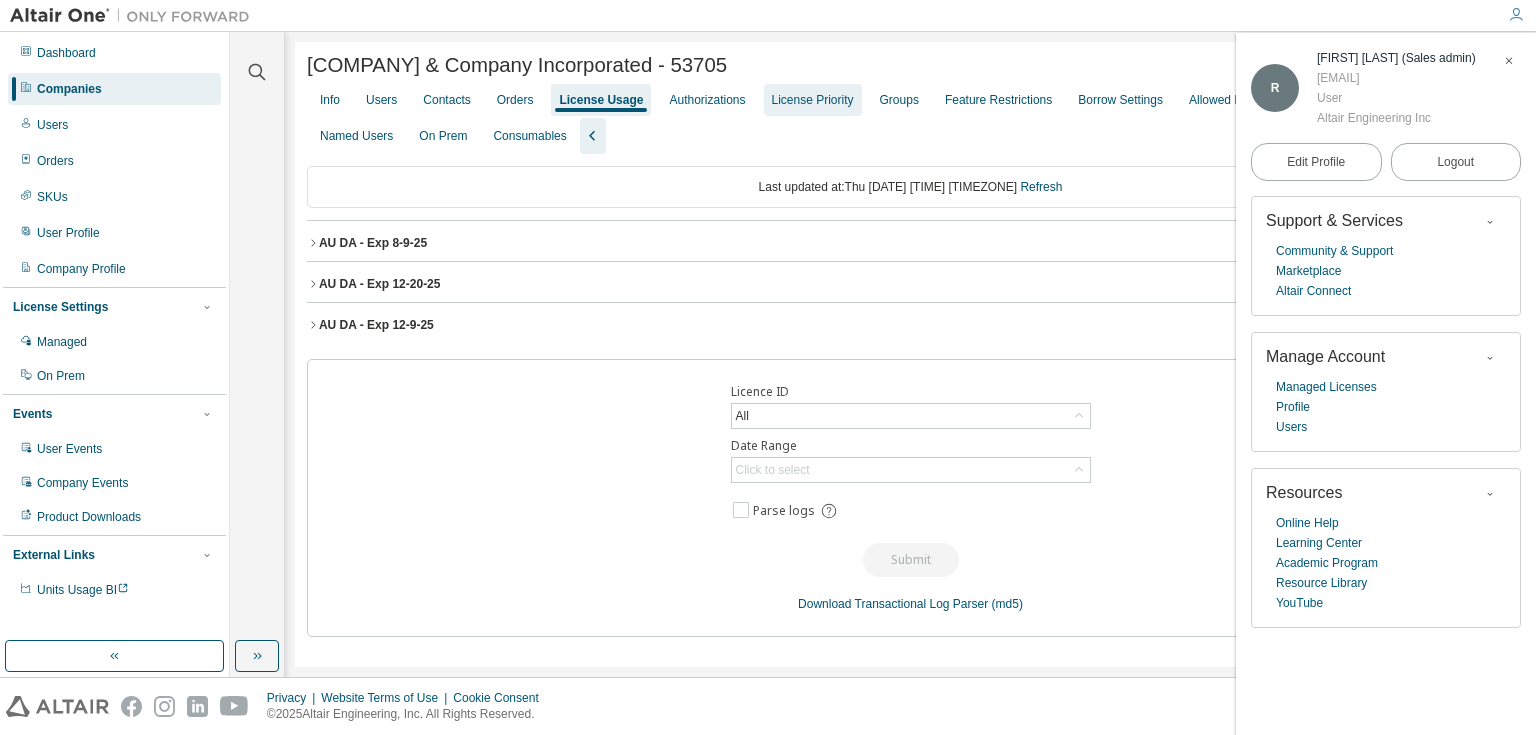 click on "License Priority" at bounding box center [813, 100] 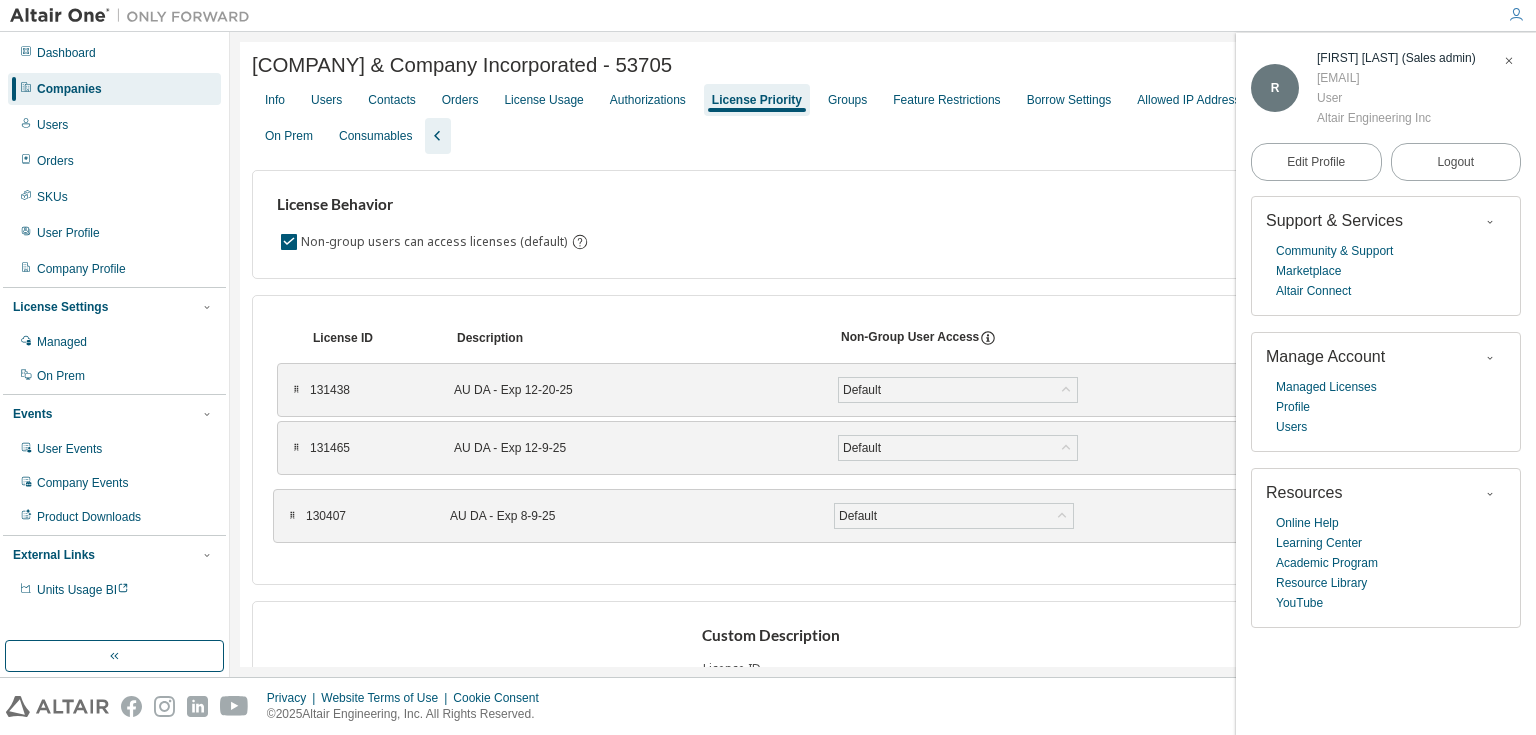 drag, startPoint x: 292, startPoint y: 392, endPoint x: 288, endPoint y: 519, distance: 127.06297 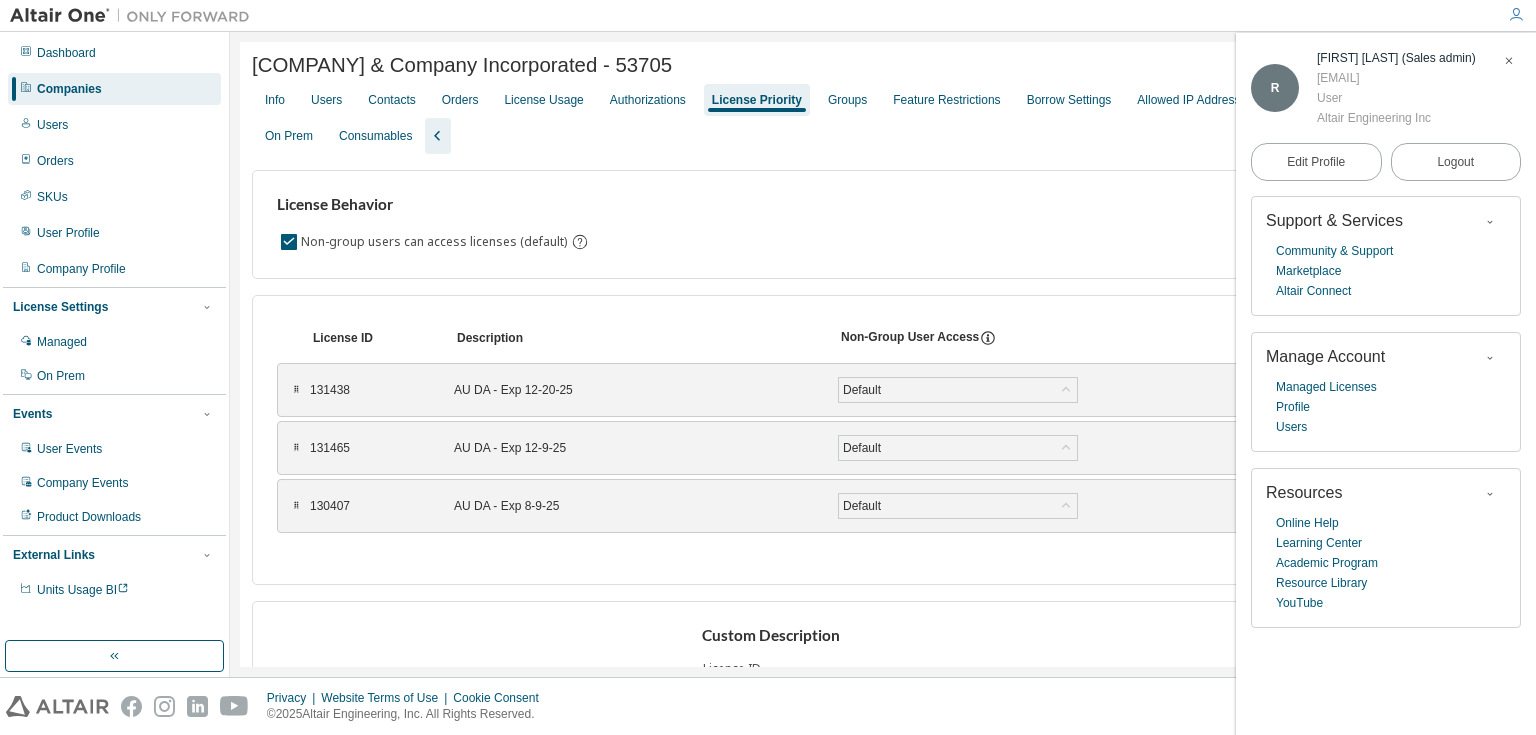 click at bounding box center [1509, 61] 